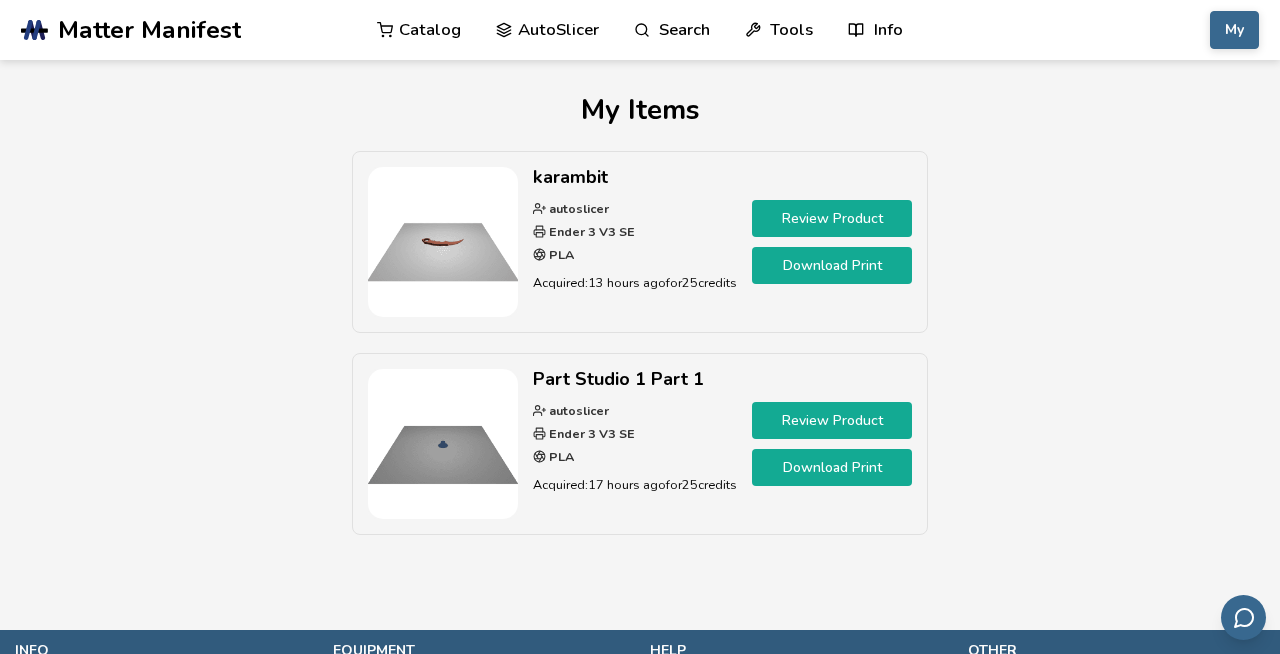 scroll, scrollTop: 0, scrollLeft: 0, axis: both 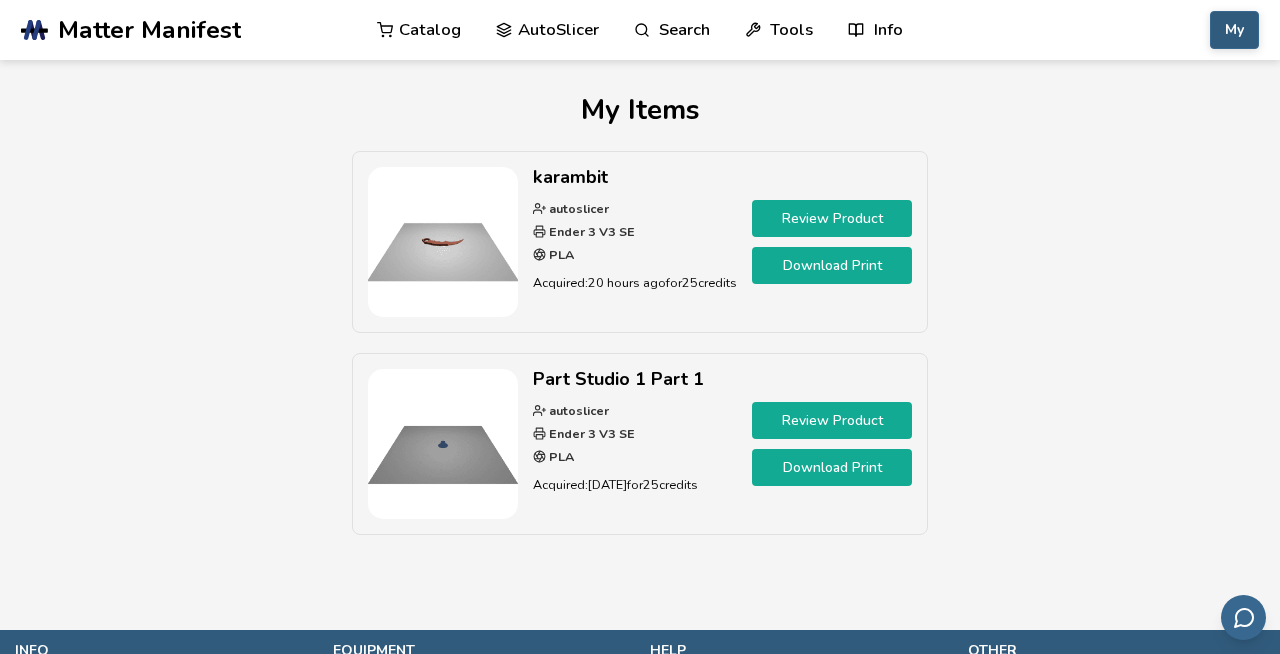click on "My" at bounding box center [1234, 30] 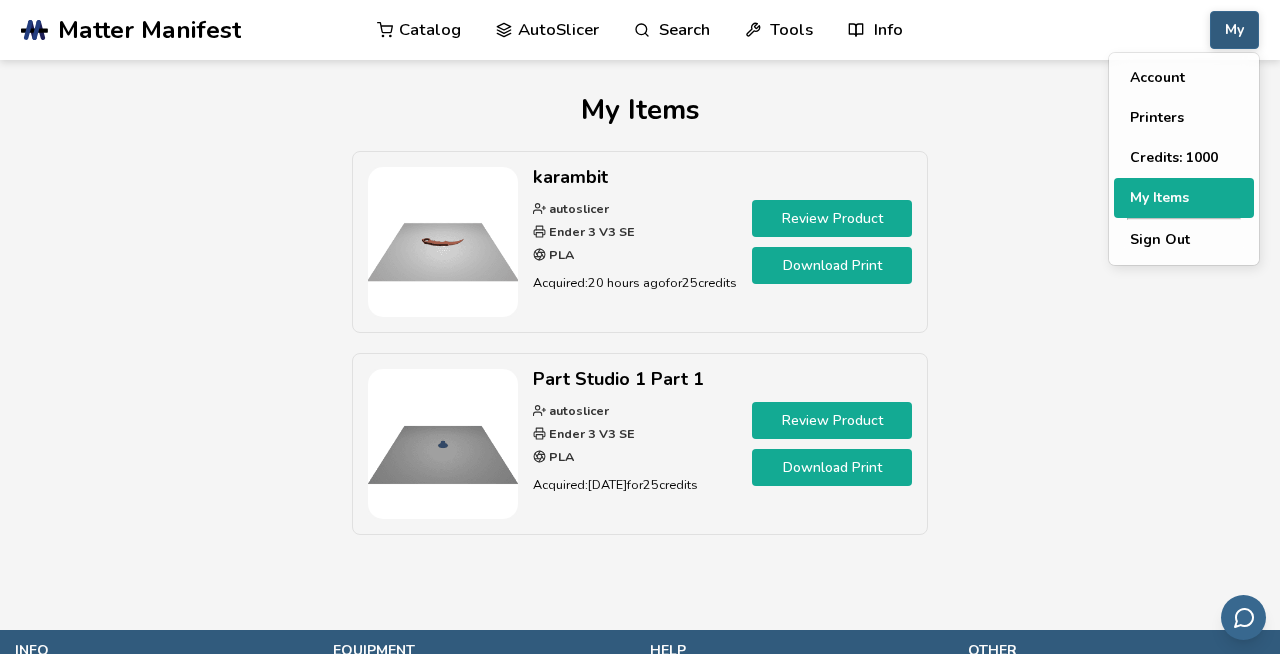 click on "My Items" at bounding box center [1184, 198] 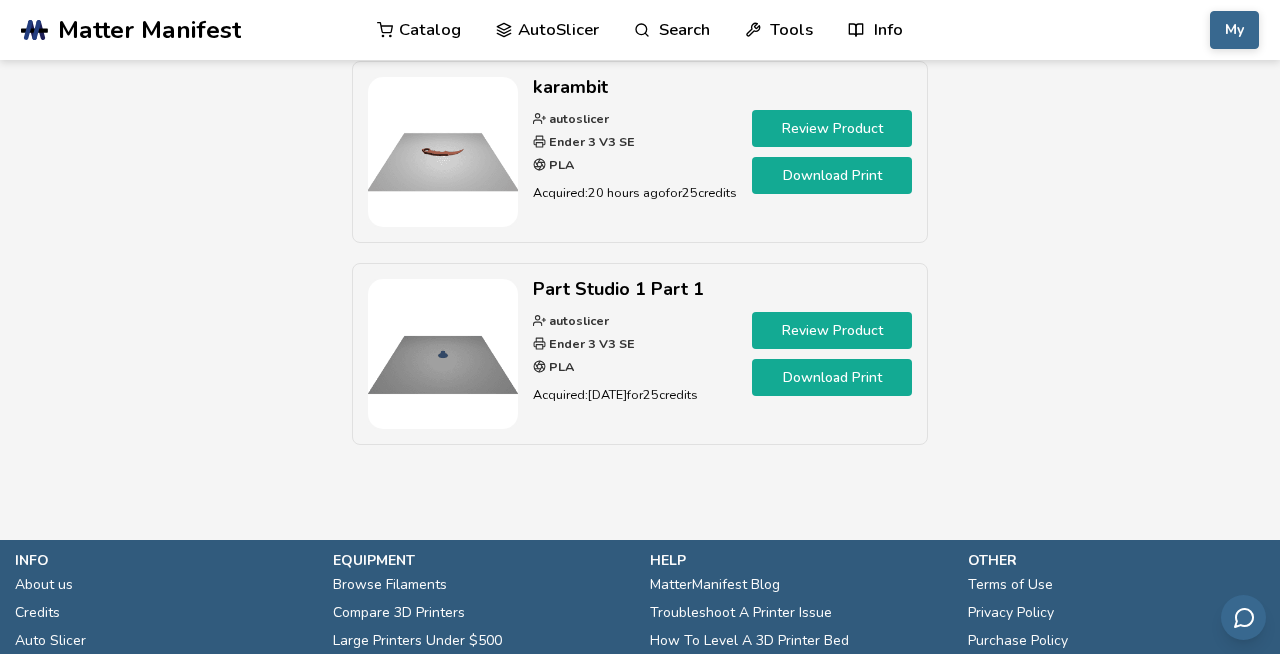 scroll, scrollTop: 0, scrollLeft: 0, axis: both 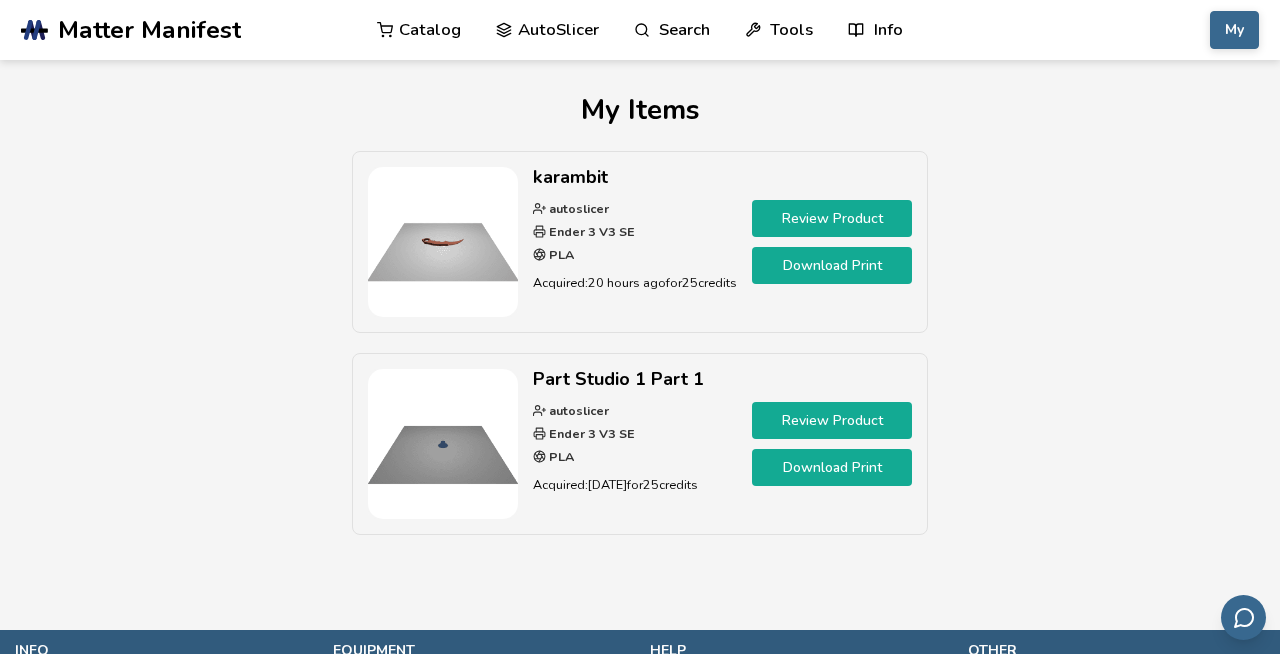click on "AutoSlicer" at bounding box center (547, 30) 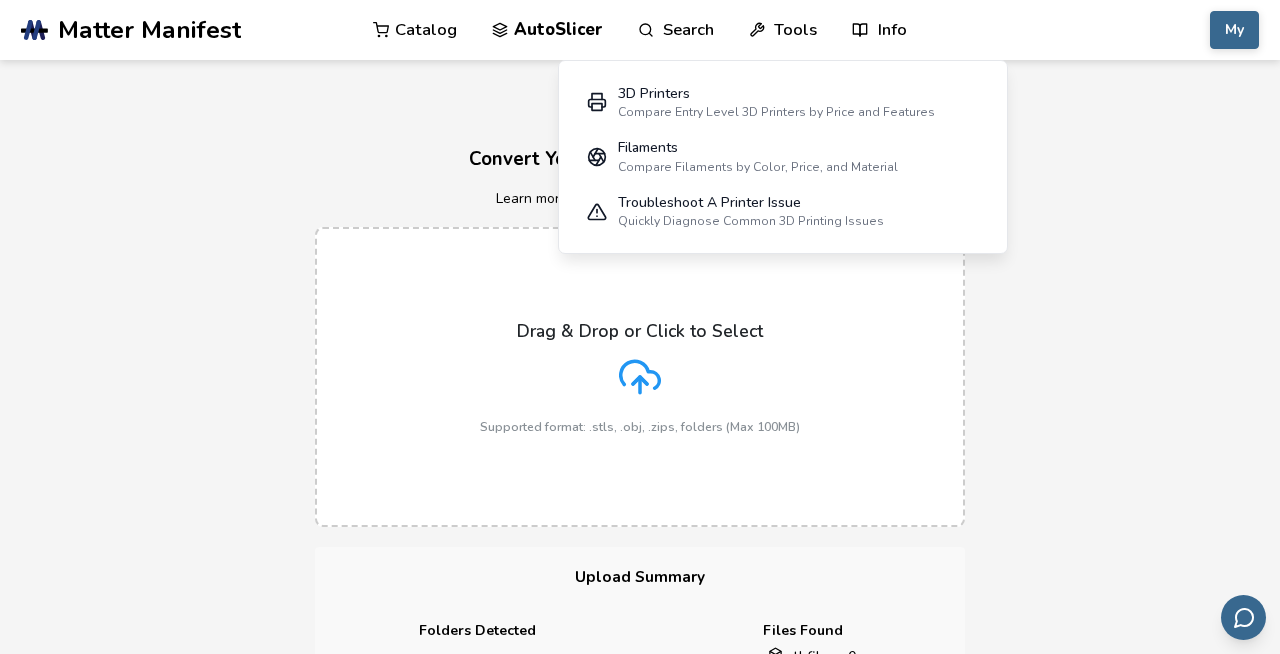 click on "Catalog" at bounding box center [415, 30] 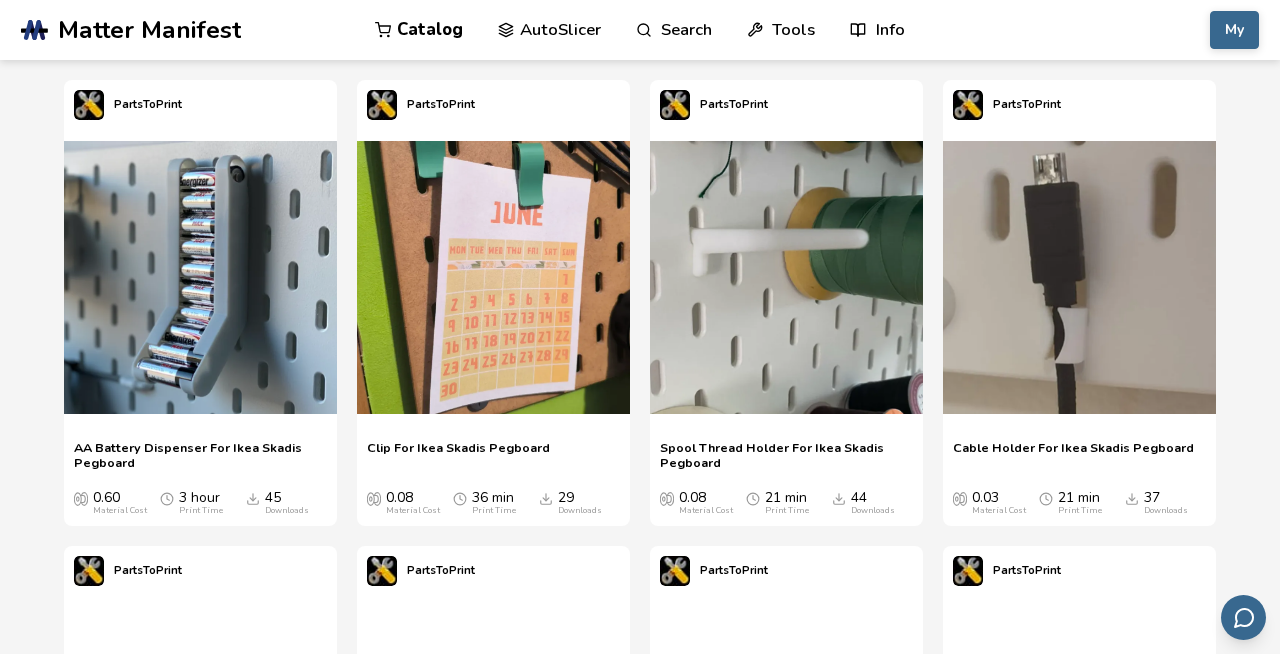 scroll, scrollTop: 1538, scrollLeft: 0, axis: vertical 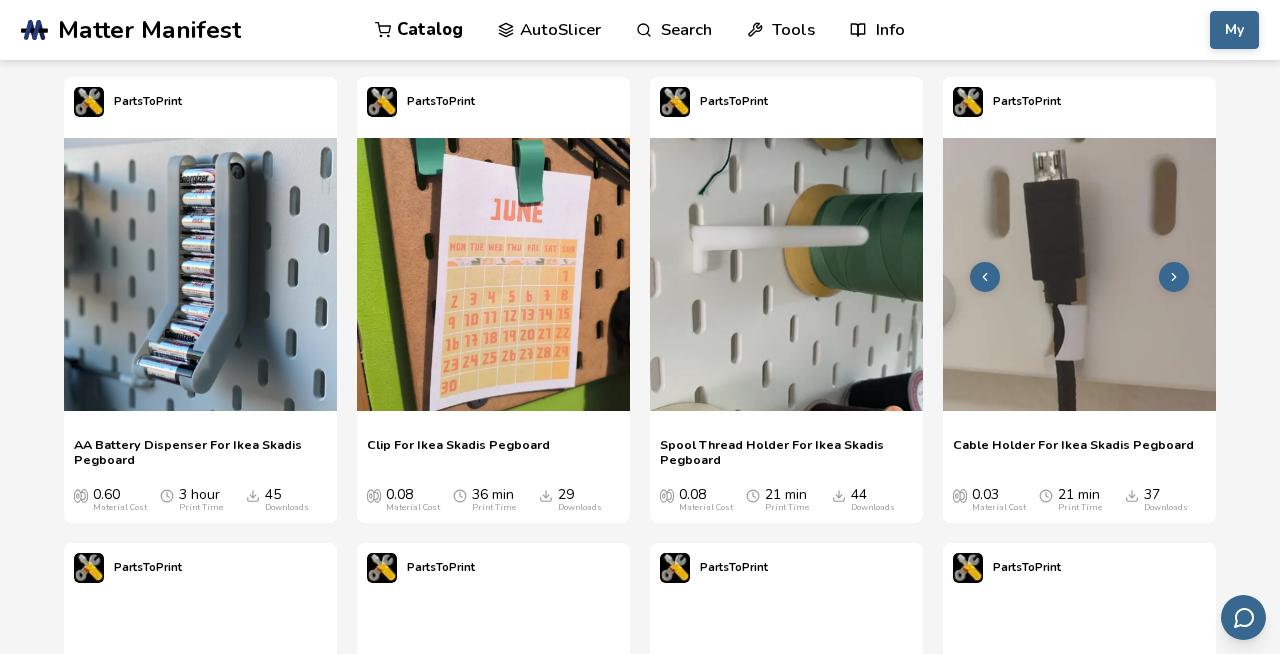 click at bounding box center [1079, 274] 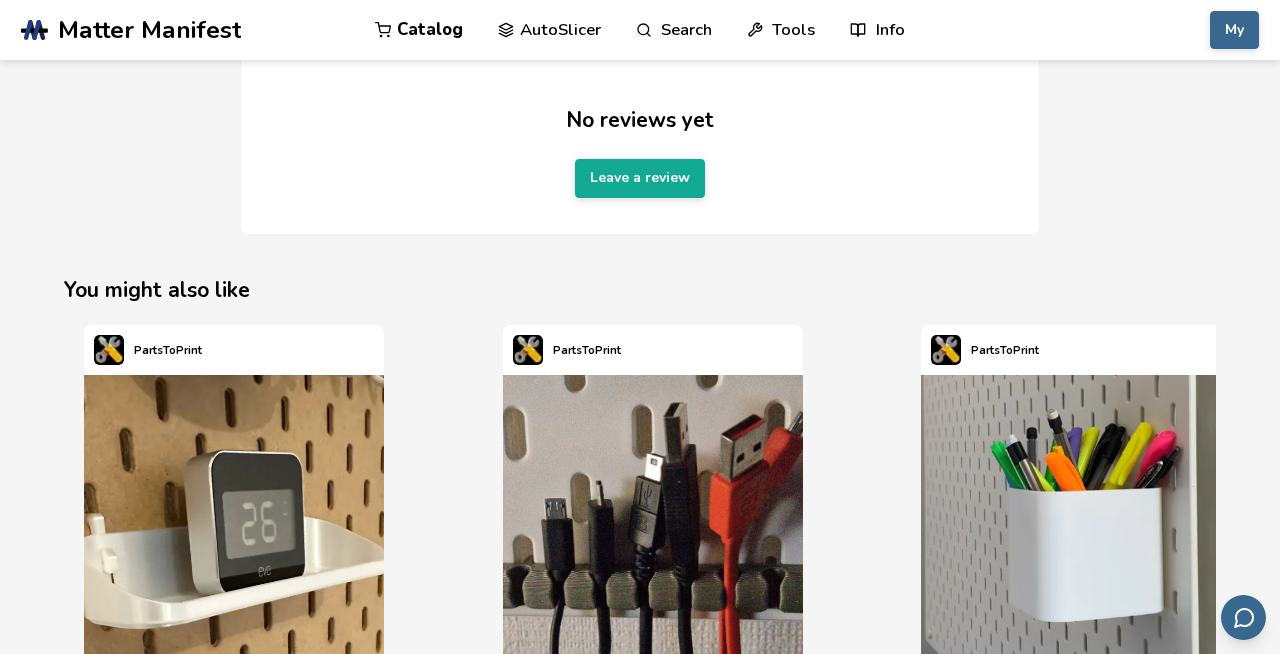 scroll, scrollTop: 2146, scrollLeft: 0, axis: vertical 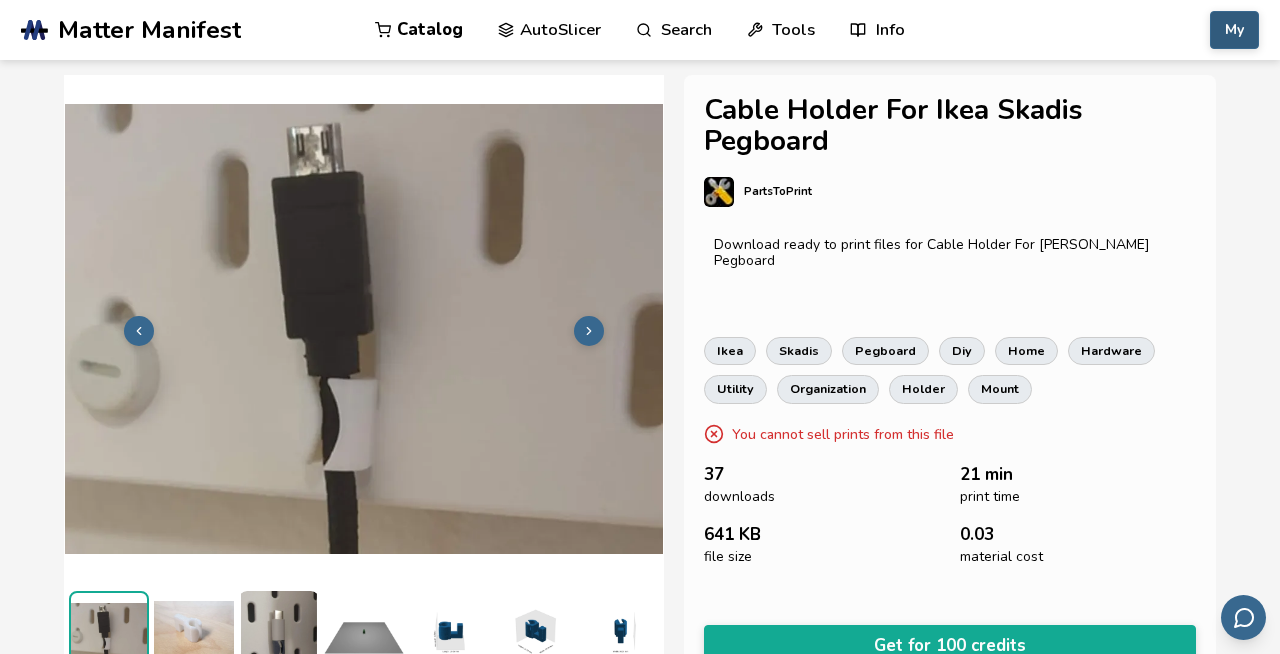 click on "My" at bounding box center [1234, 30] 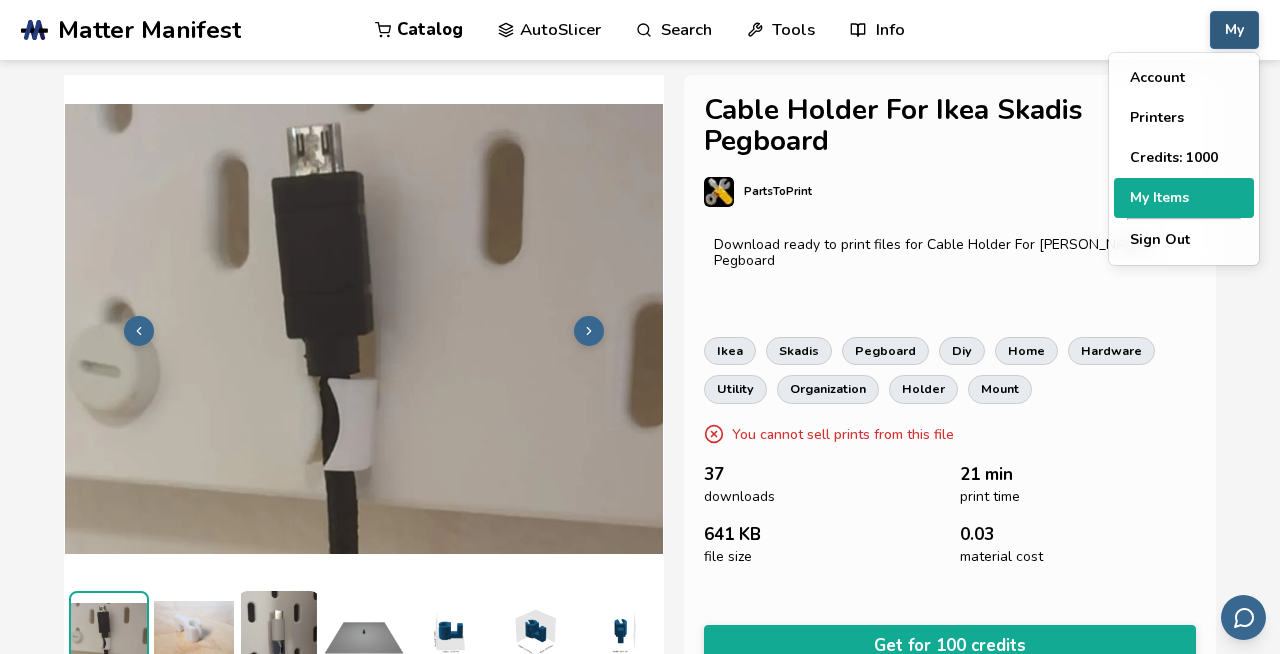 click on "My Items" at bounding box center [1184, 198] 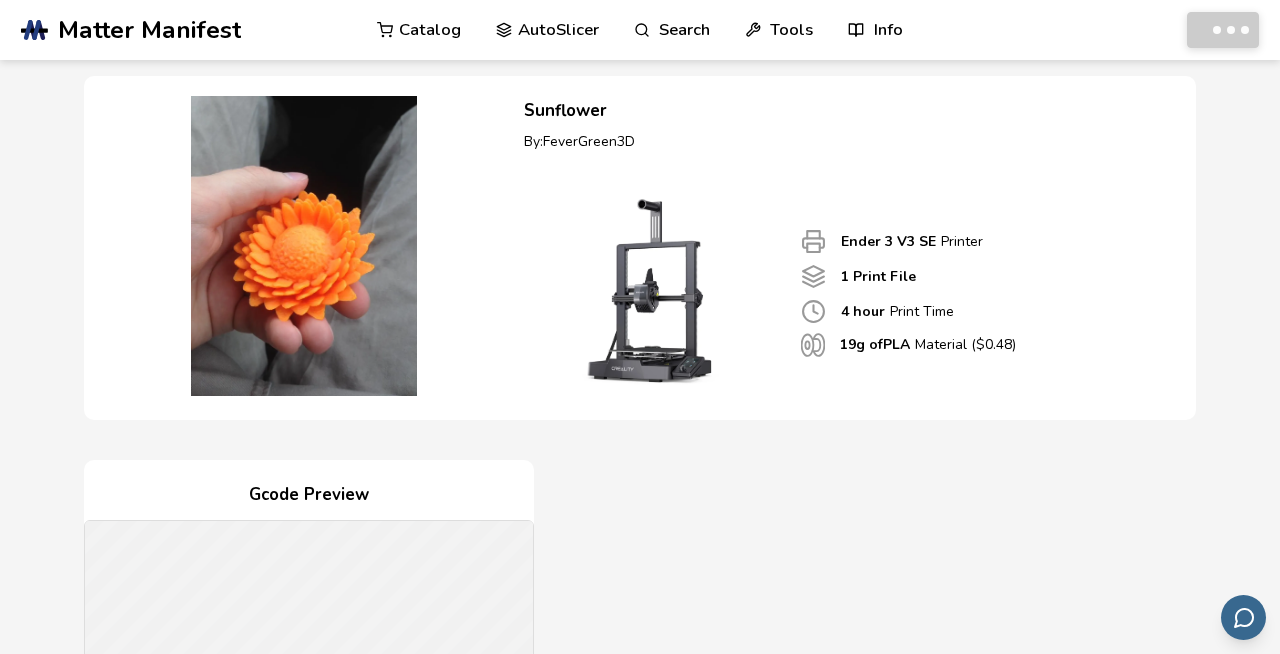 scroll, scrollTop: 169, scrollLeft: 0, axis: vertical 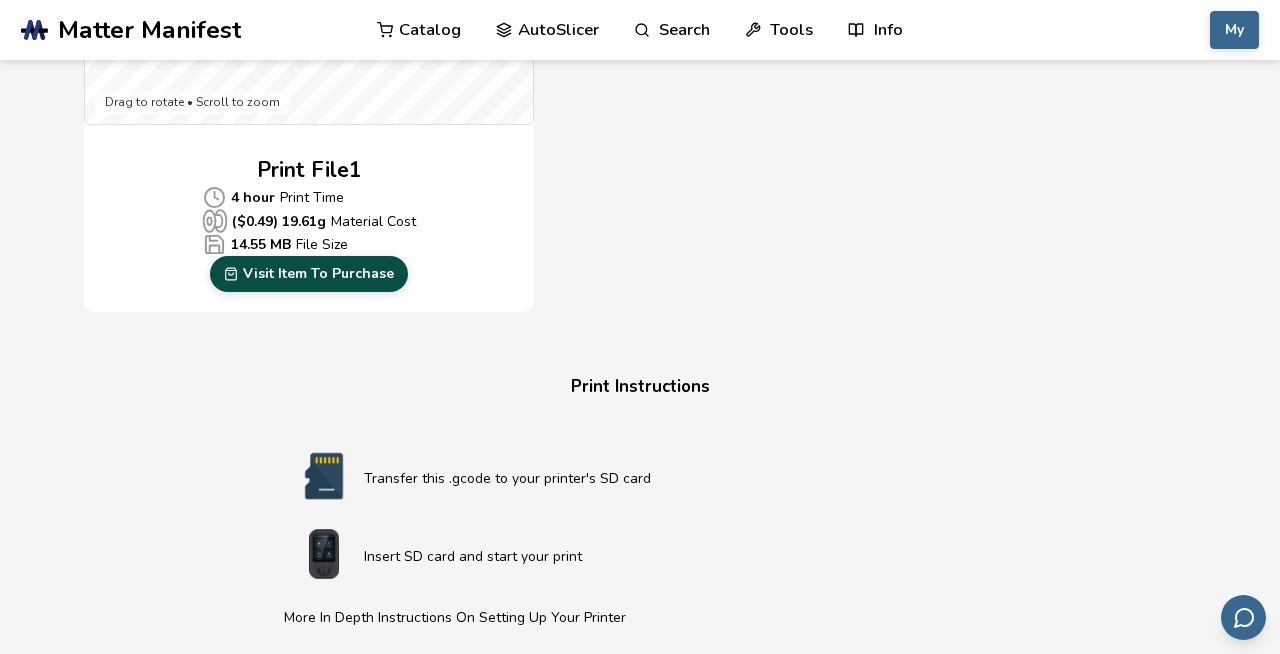 click on "Visit Item To Purchase" at bounding box center (309, 274) 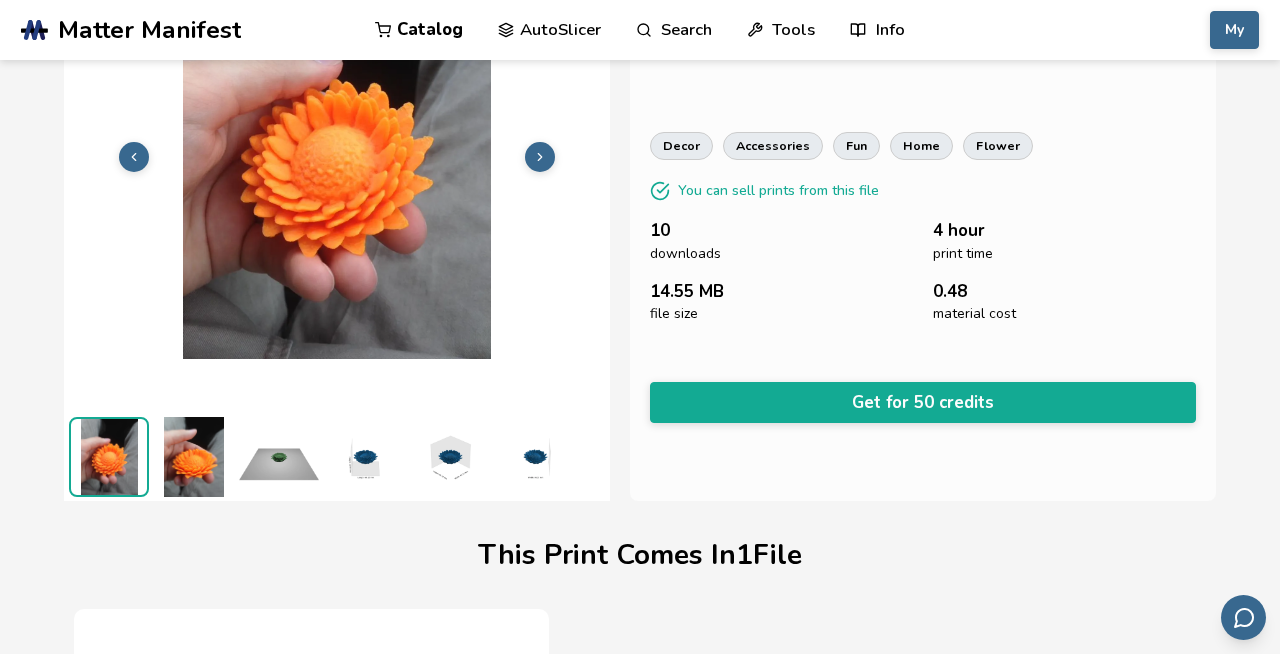 scroll, scrollTop: 164, scrollLeft: 0, axis: vertical 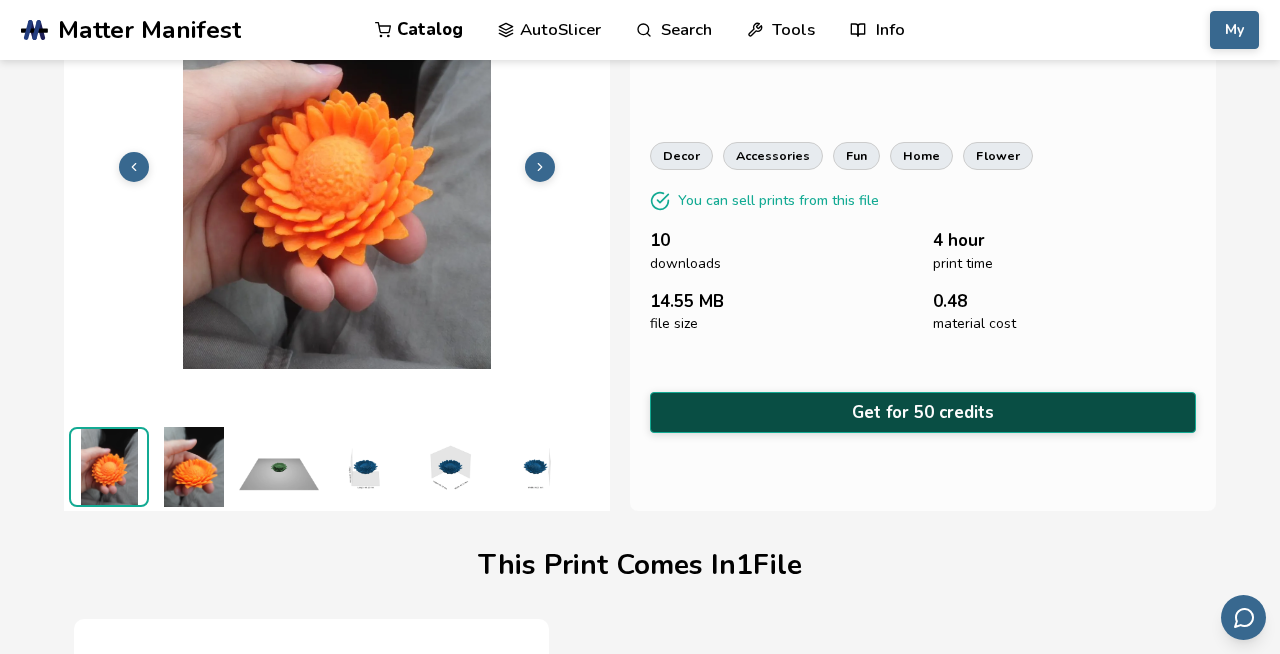 click on "Get for 50 credits" at bounding box center [923, 412] 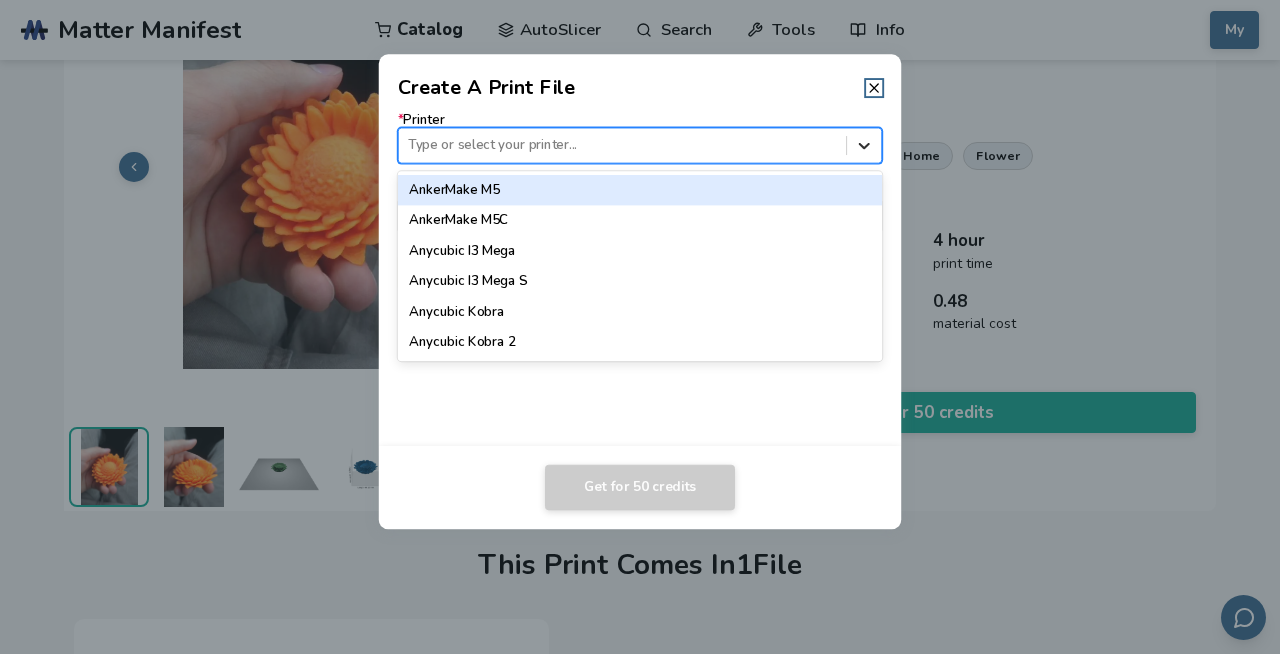click 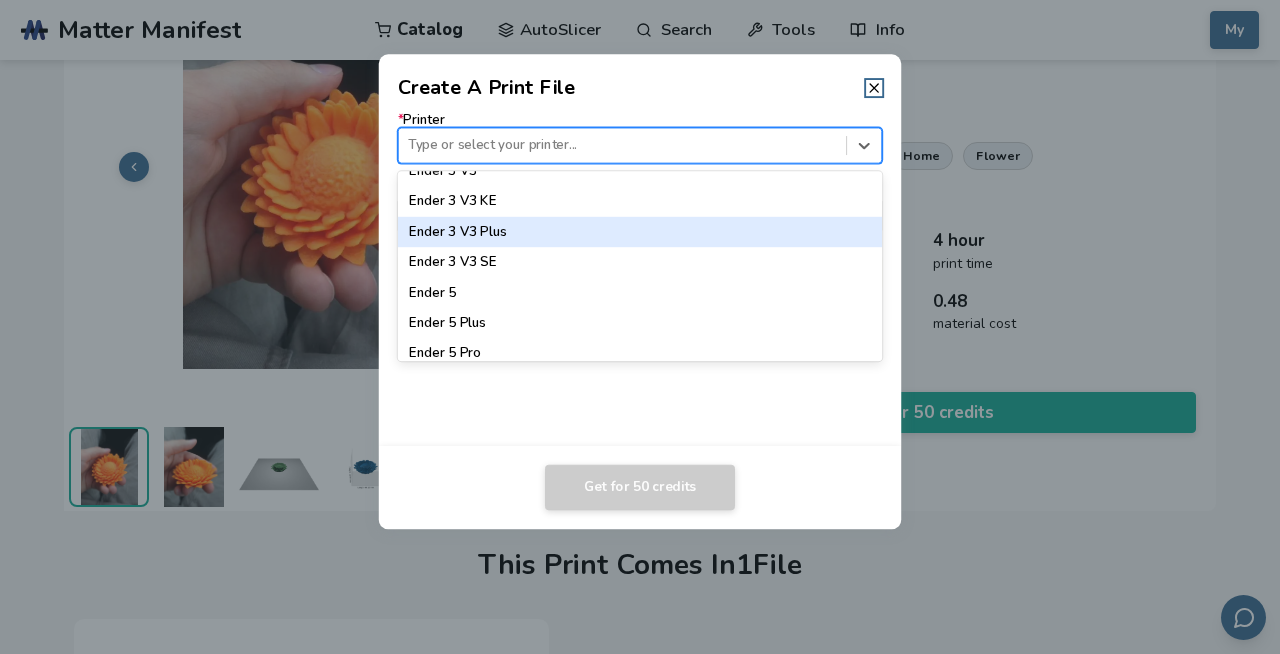 scroll, scrollTop: 1348, scrollLeft: 0, axis: vertical 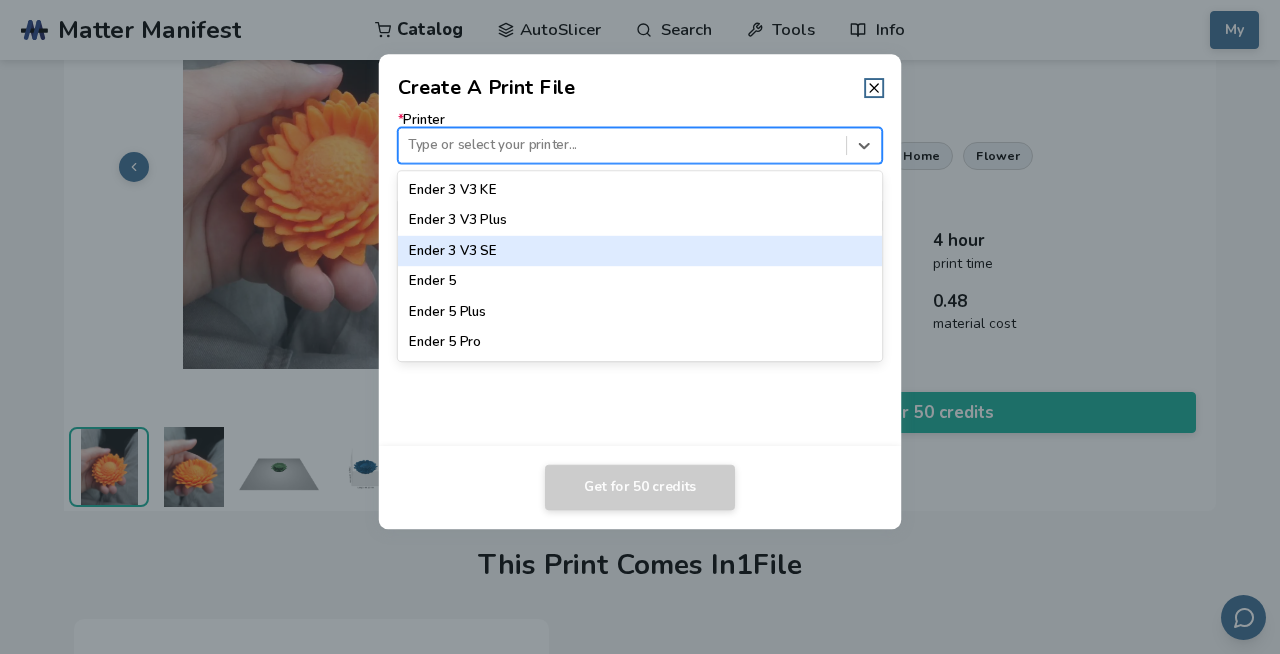 click on "Ender 3 V3 SE" at bounding box center [640, 251] 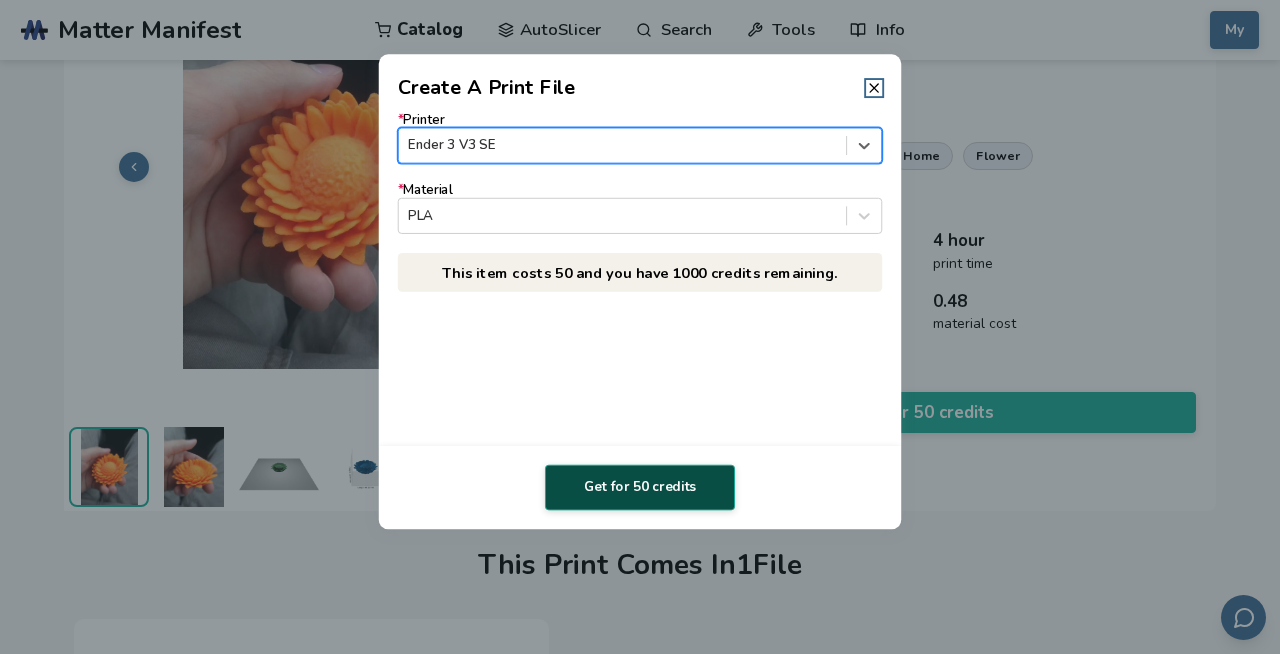 click on "Get for 50 credits" at bounding box center (640, 488) 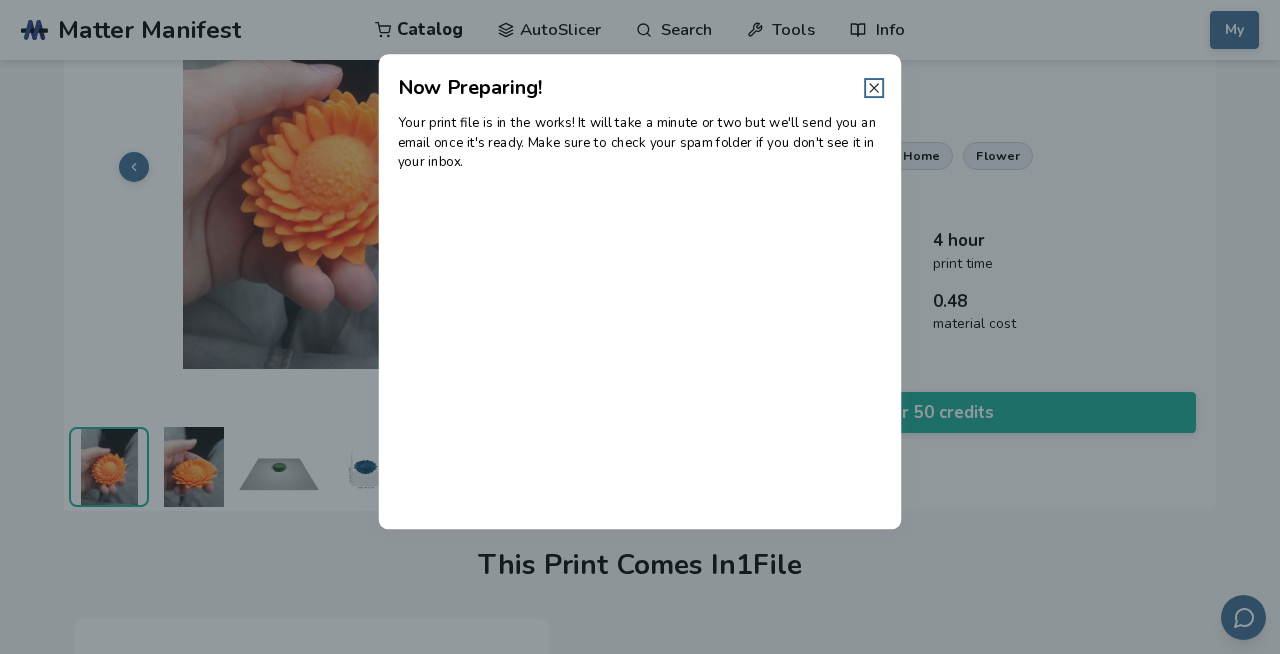click 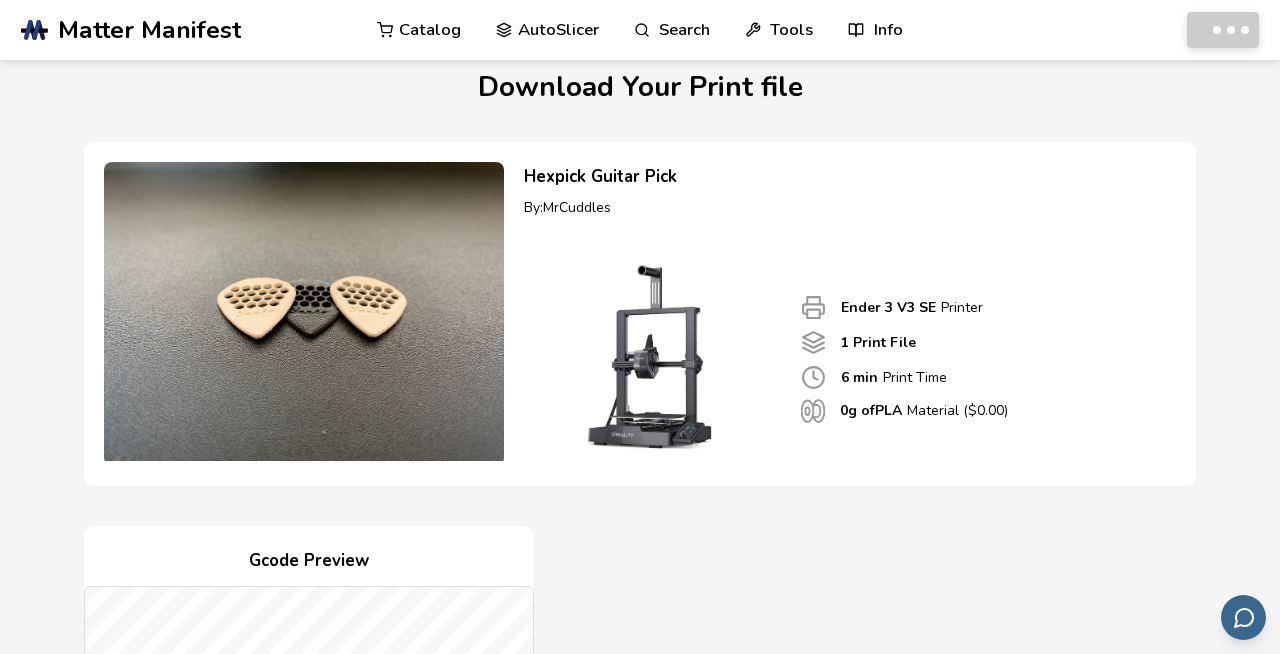 scroll, scrollTop: 23, scrollLeft: 0, axis: vertical 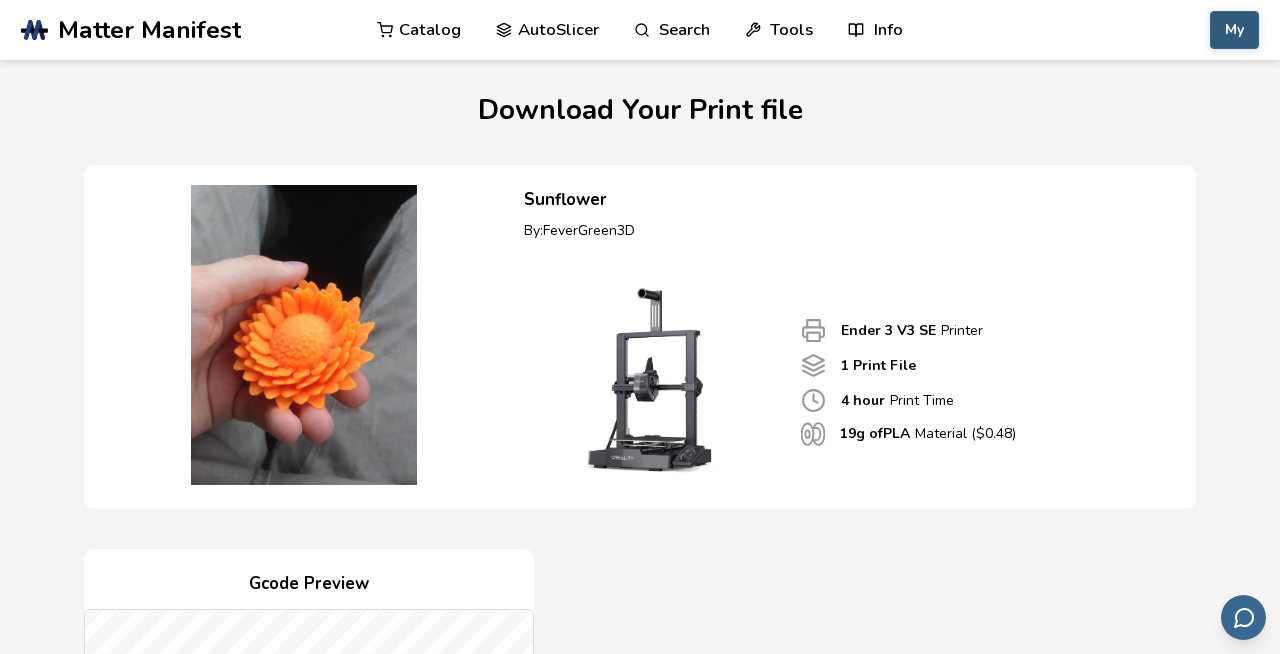 click on "My" at bounding box center (1234, 30) 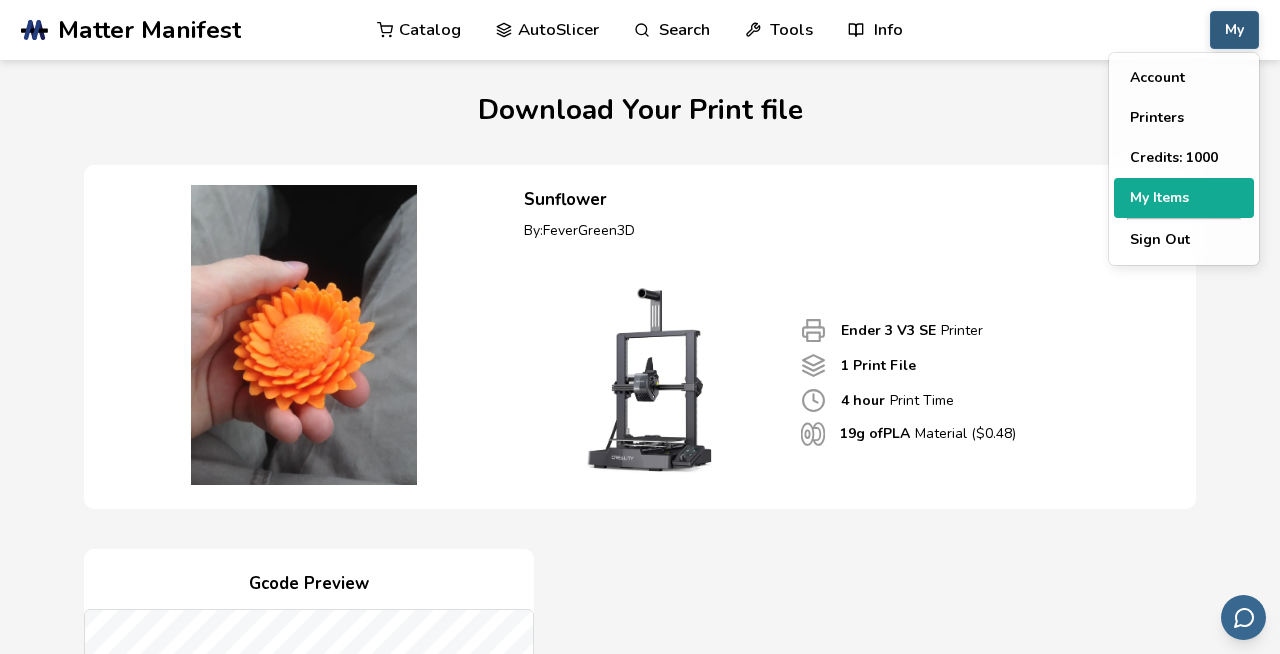 click on "My Items" at bounding box center (1184, 198) 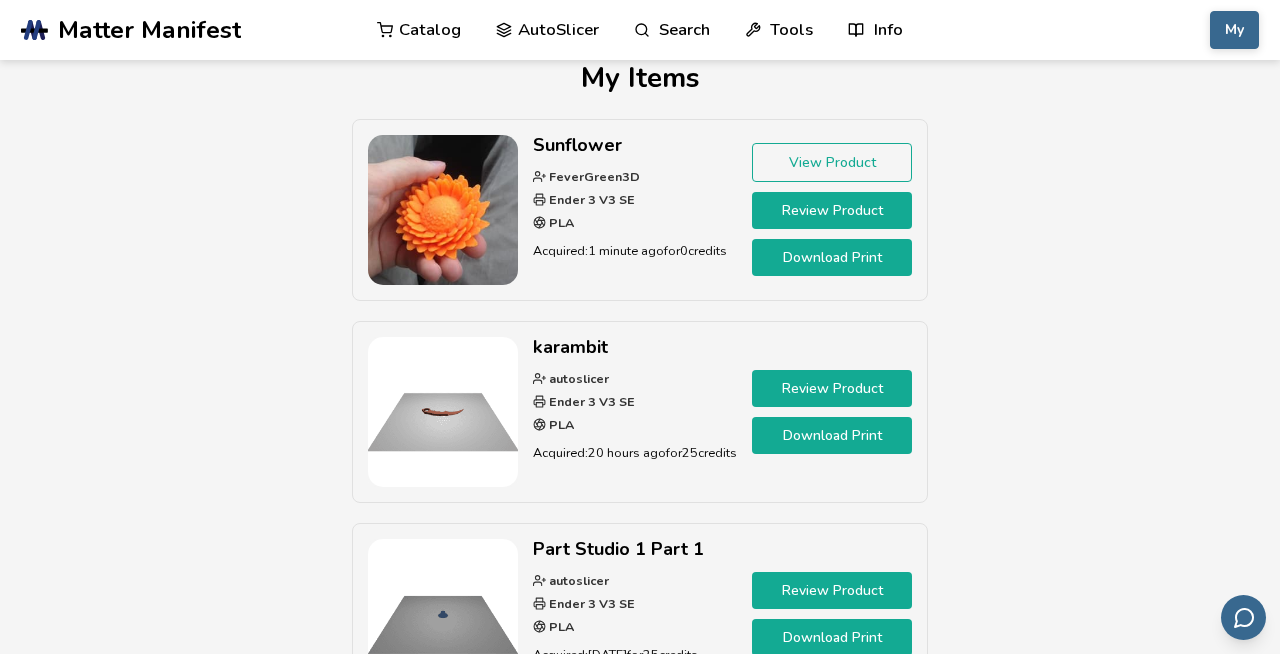 scroll, scrollTop: 33, scrollLeft: 0, axis: vertical 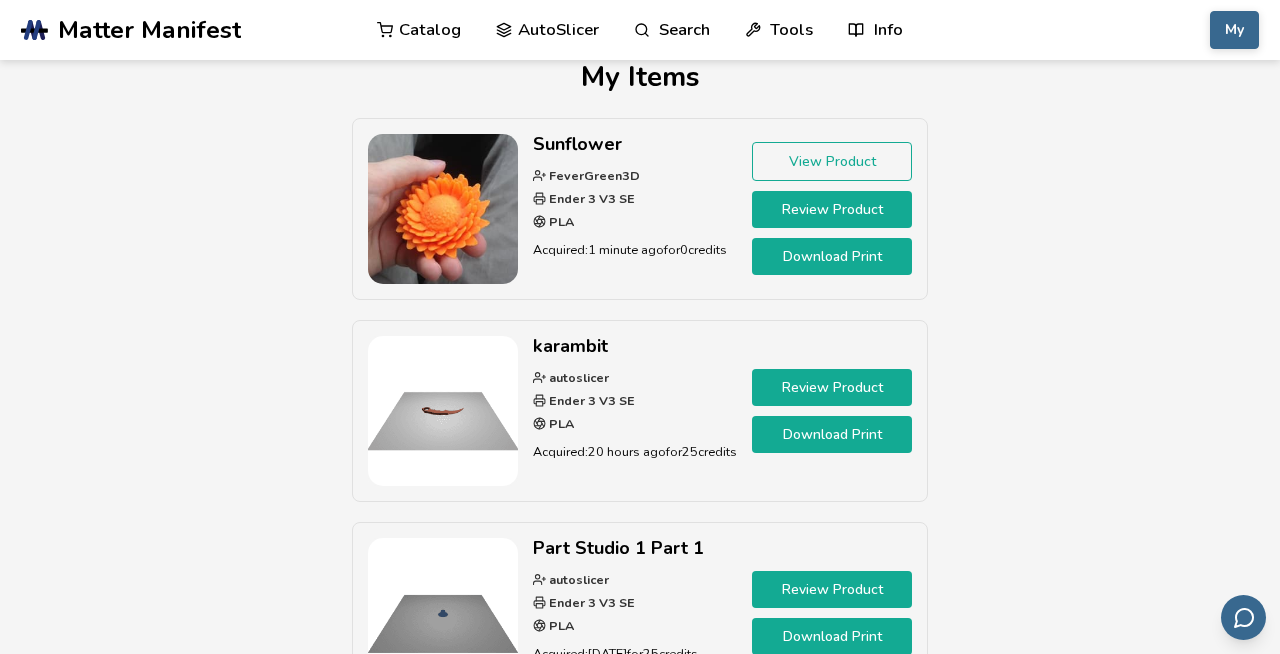 click on "Download Print" at bounding box center [832, 256] 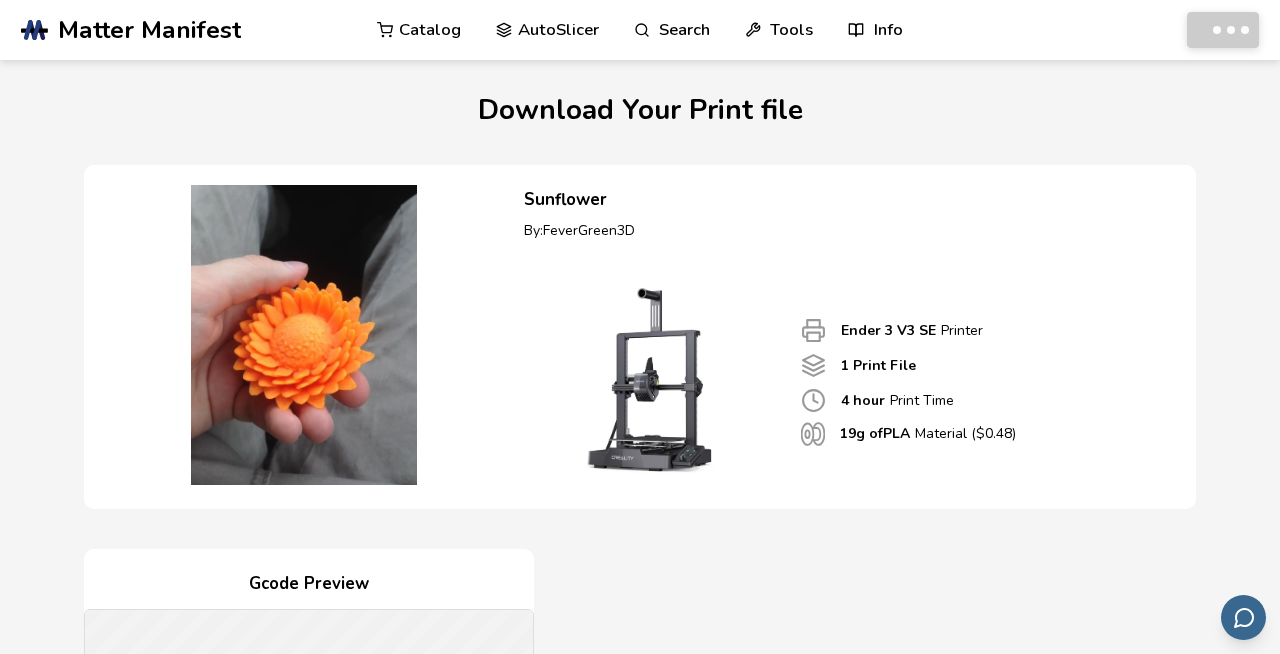 scroll, scrollTop: 0, scrollLeft: 0, axis: both 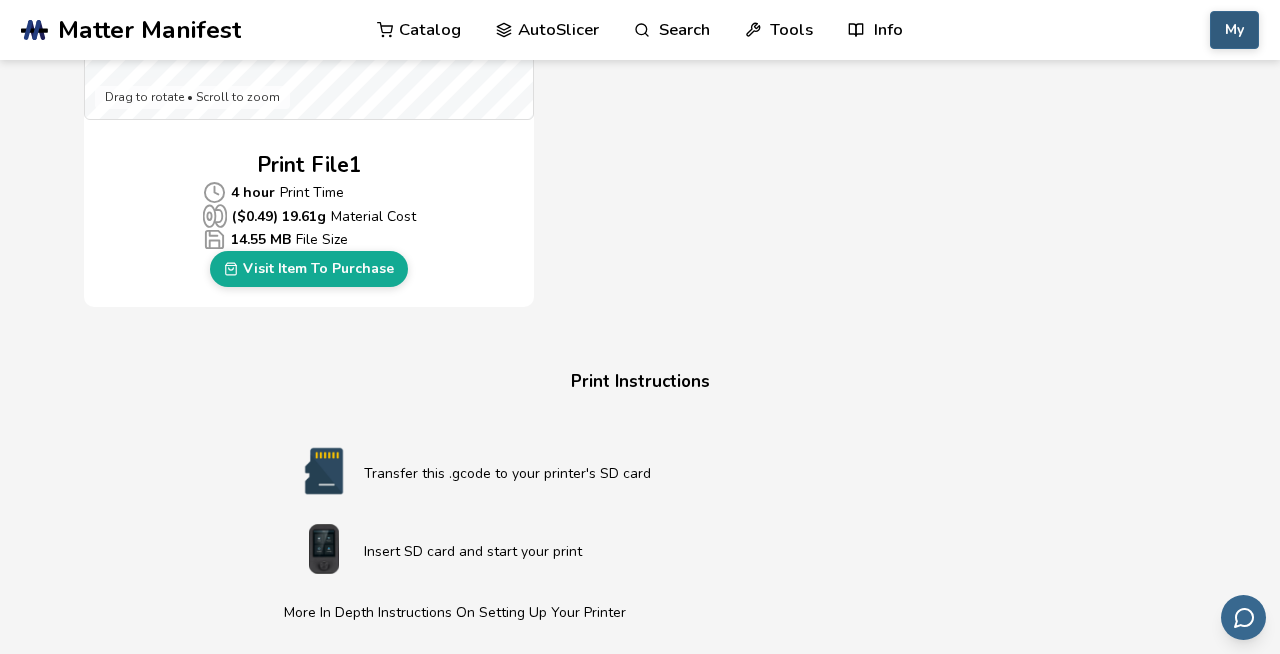 click on "My" at bounding box center [1234, 30] 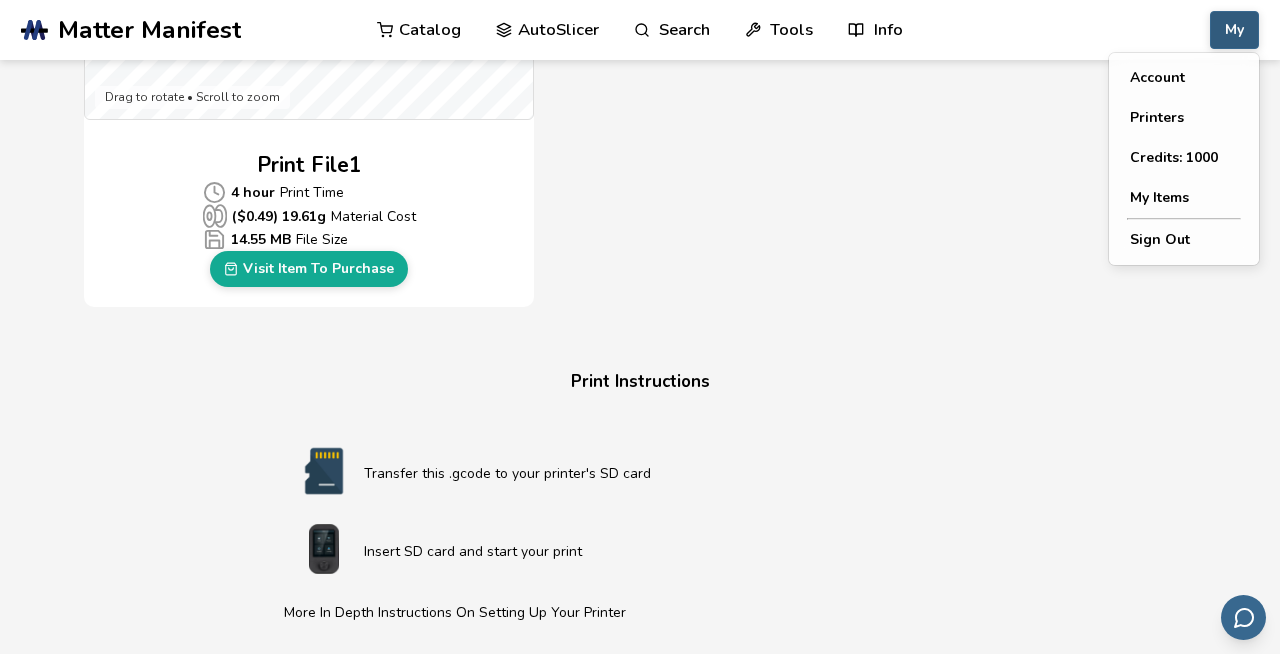 click on "My" at bounding box center (1234, 30) 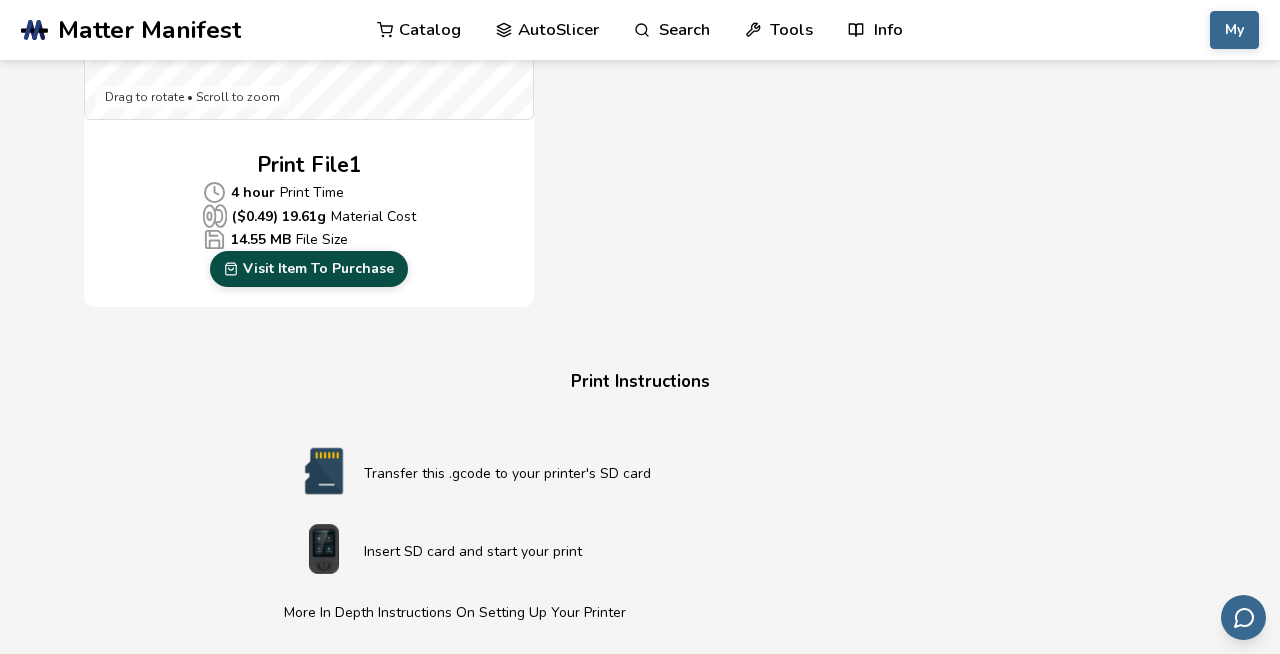 click on "Visit Item To Purchase" at bounding box center (309, 269) 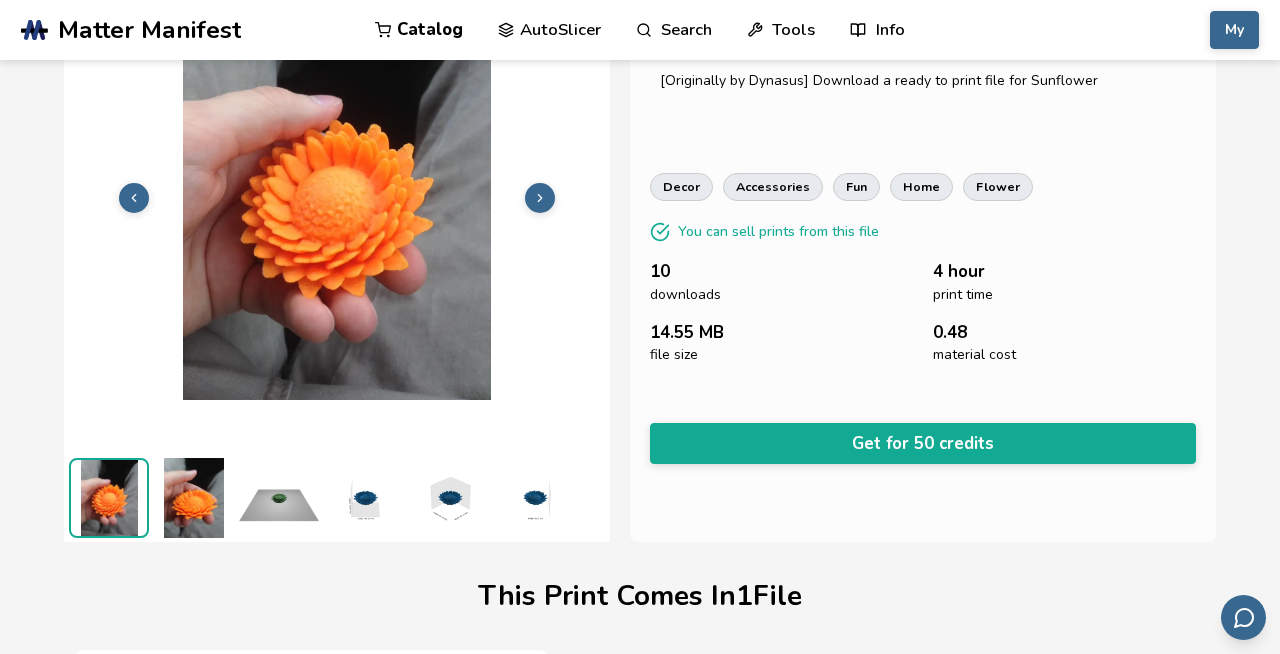 scroll, scrollTop: 112, scrollLeft: 0, axis: vertical 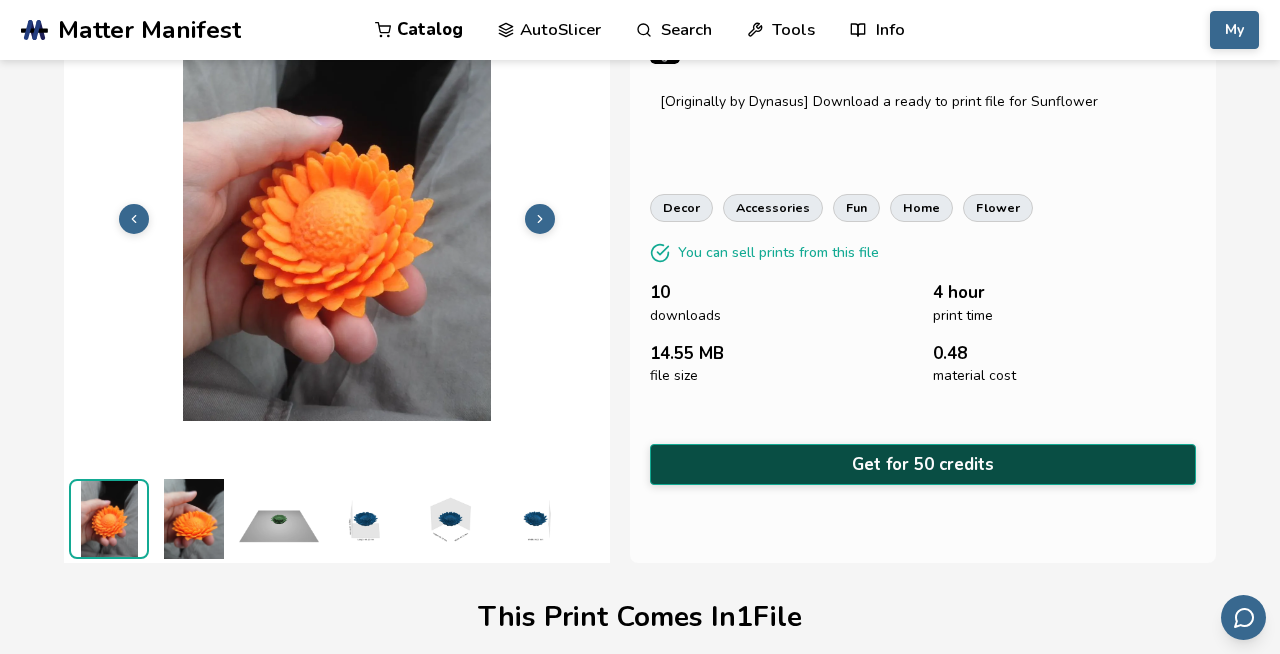click on "Get for 50 credits" at bounding box center (923, 464) 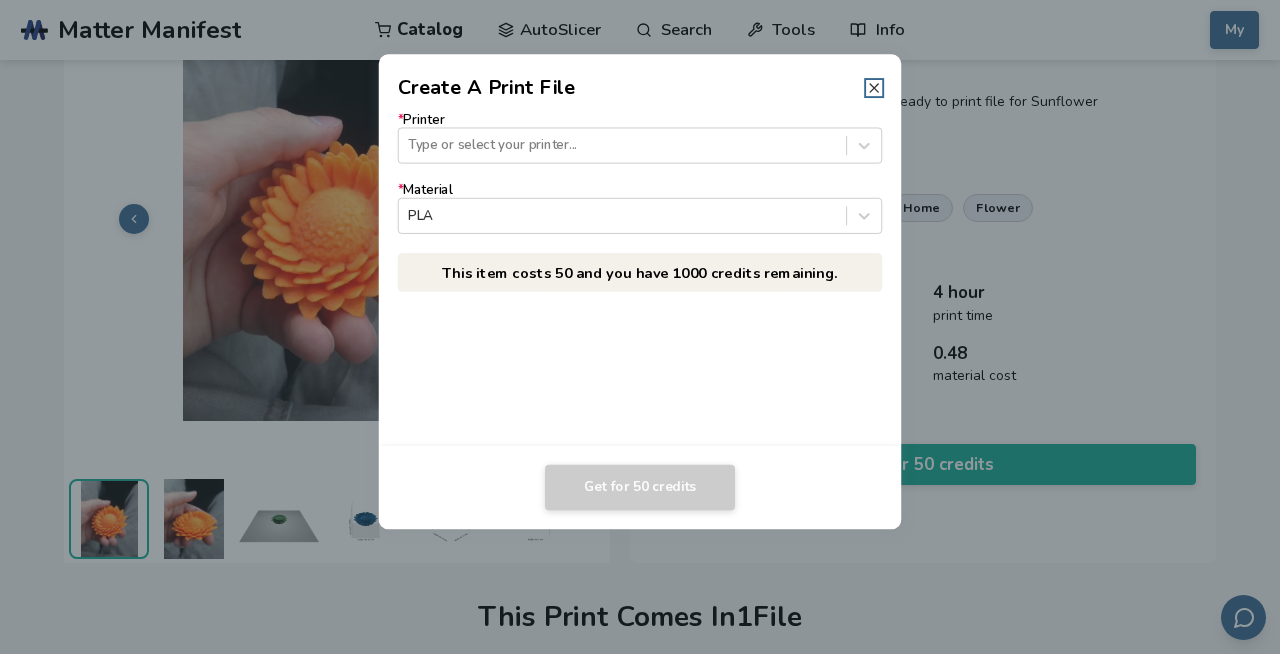 click 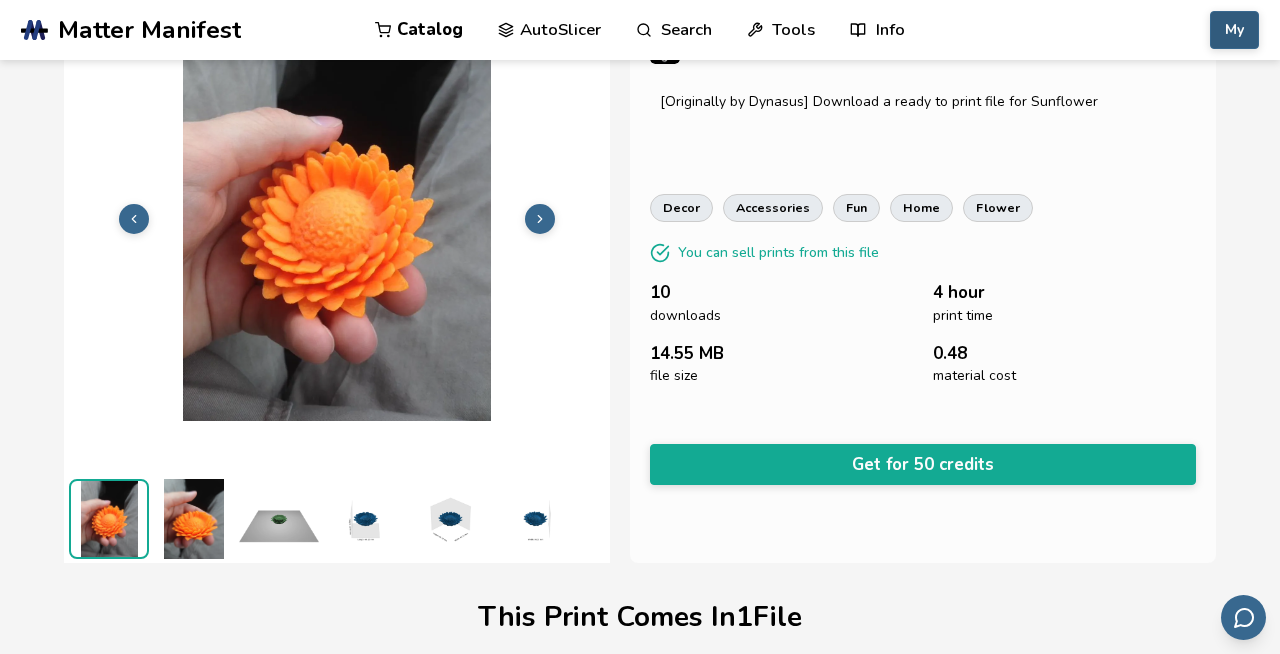 click on "My" at bounding box center (1234, 30) 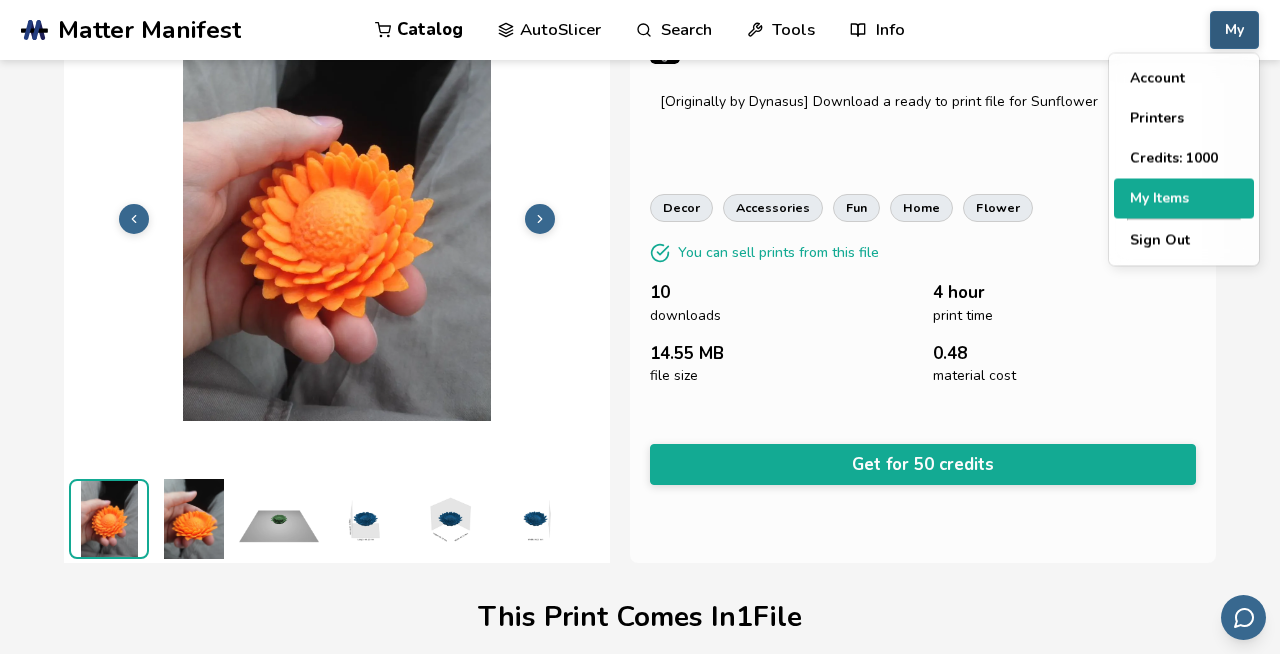 click on "My Items" at bounding box center [1184, 199] 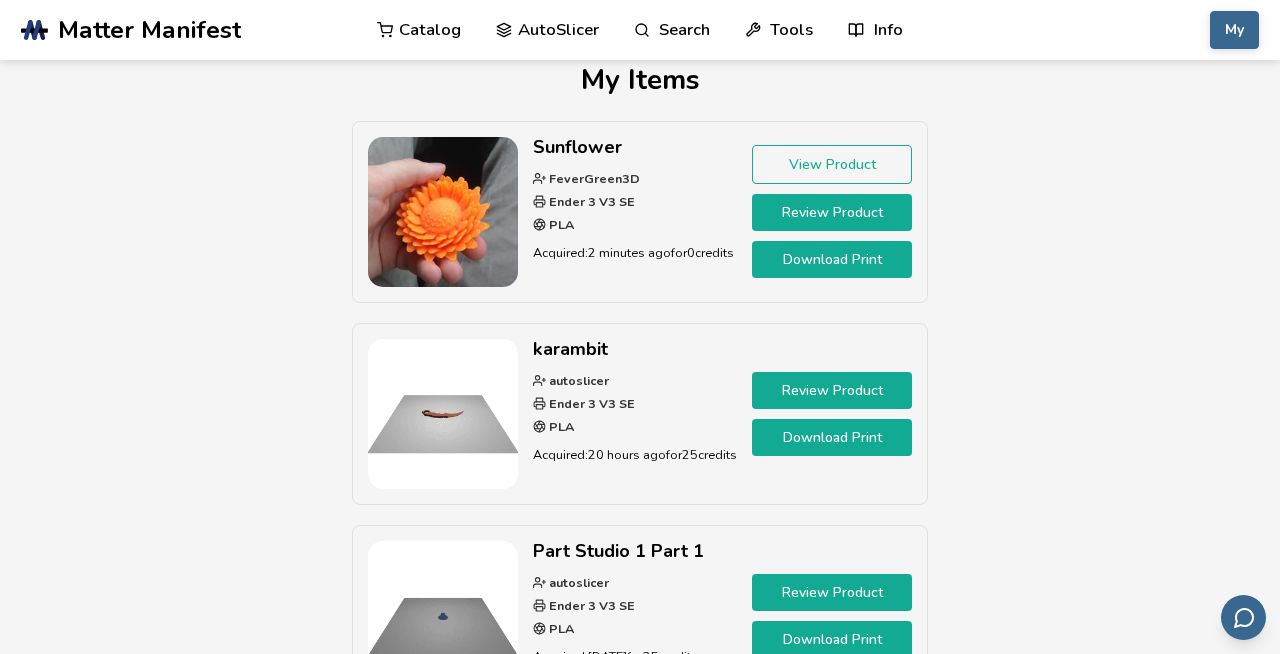 scroll, scrollTop: 20, scrollLeft: 0, axis: vertical 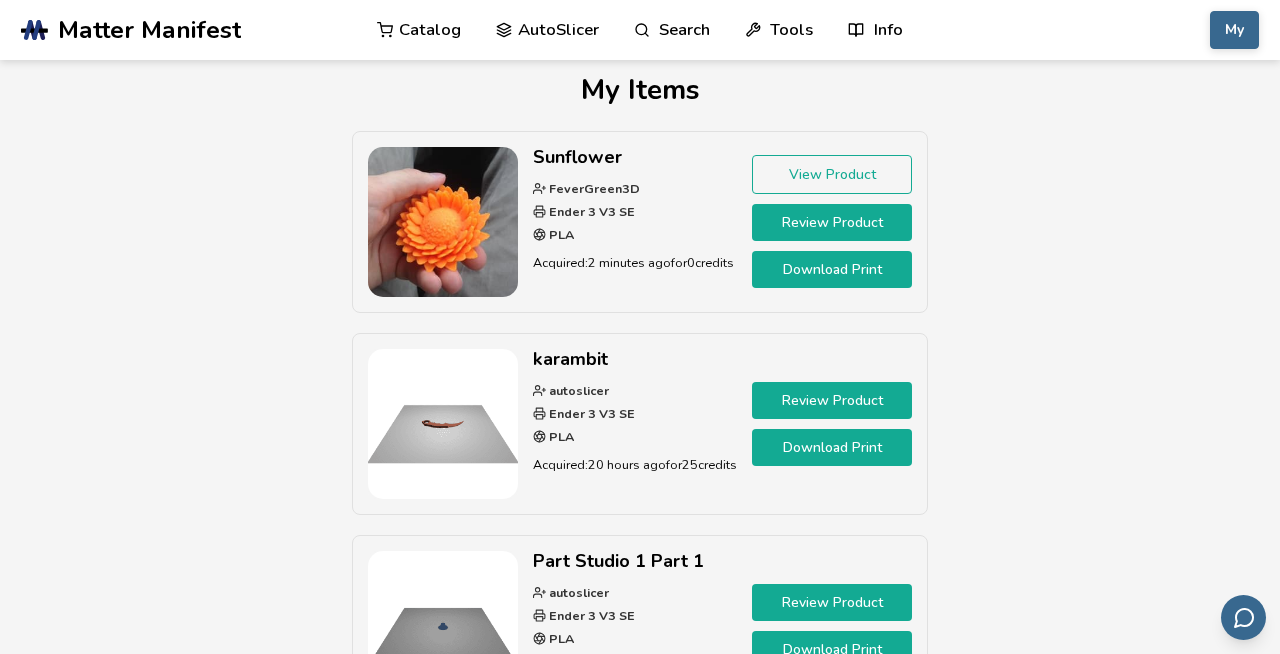 click on "Download Print" at bounding box center (832, 269) 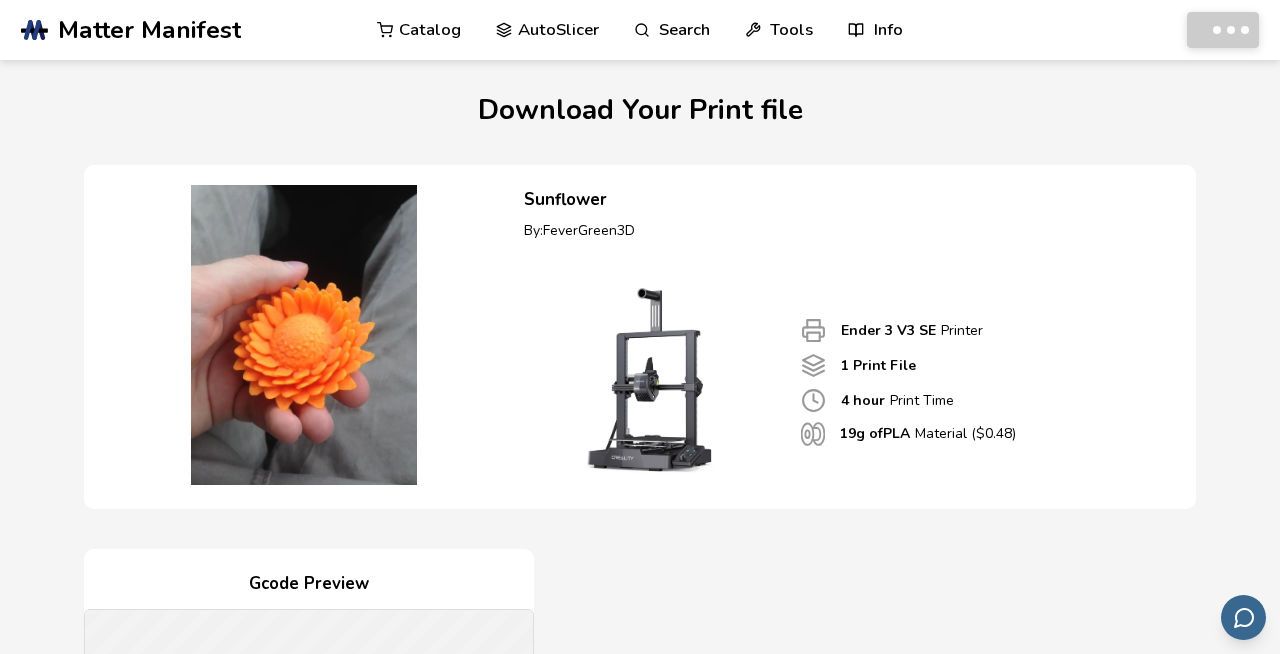 scroll, scrollTop: 0, scrollLeft: 0, axis: both 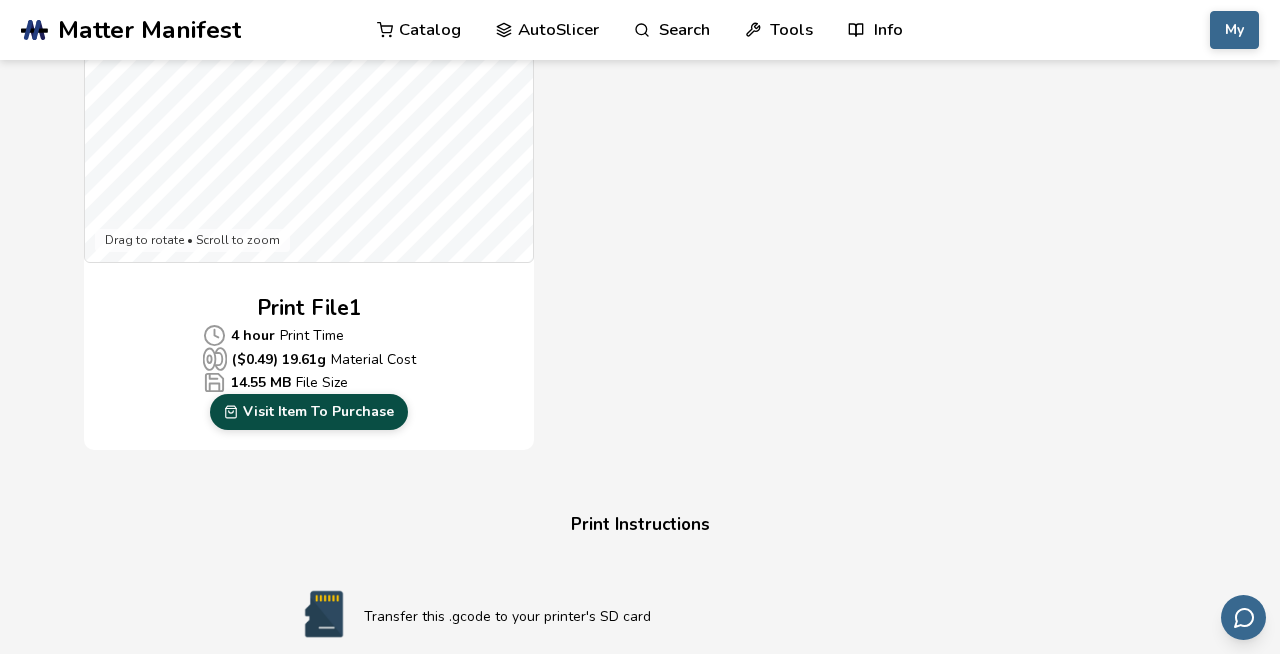 click on "Visit Item To Purchase" at bounding box center (309, 412) 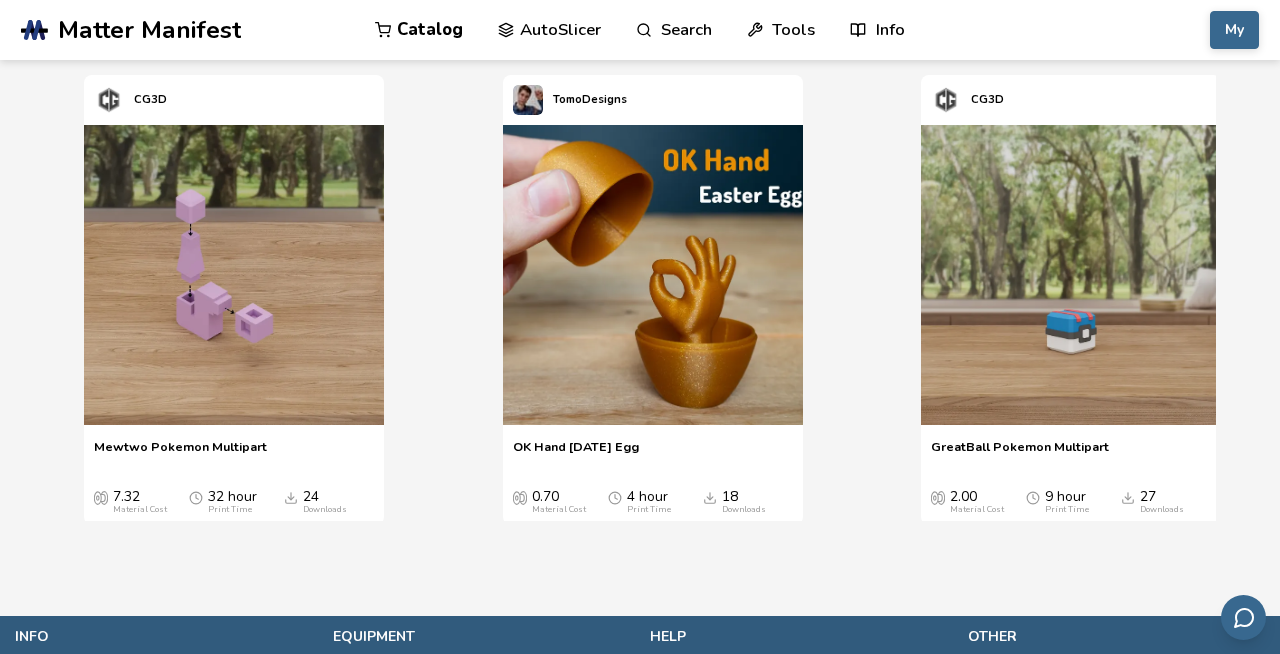 scroll, scrollTop: 2394, scrollLeft: 0, axis: vertical 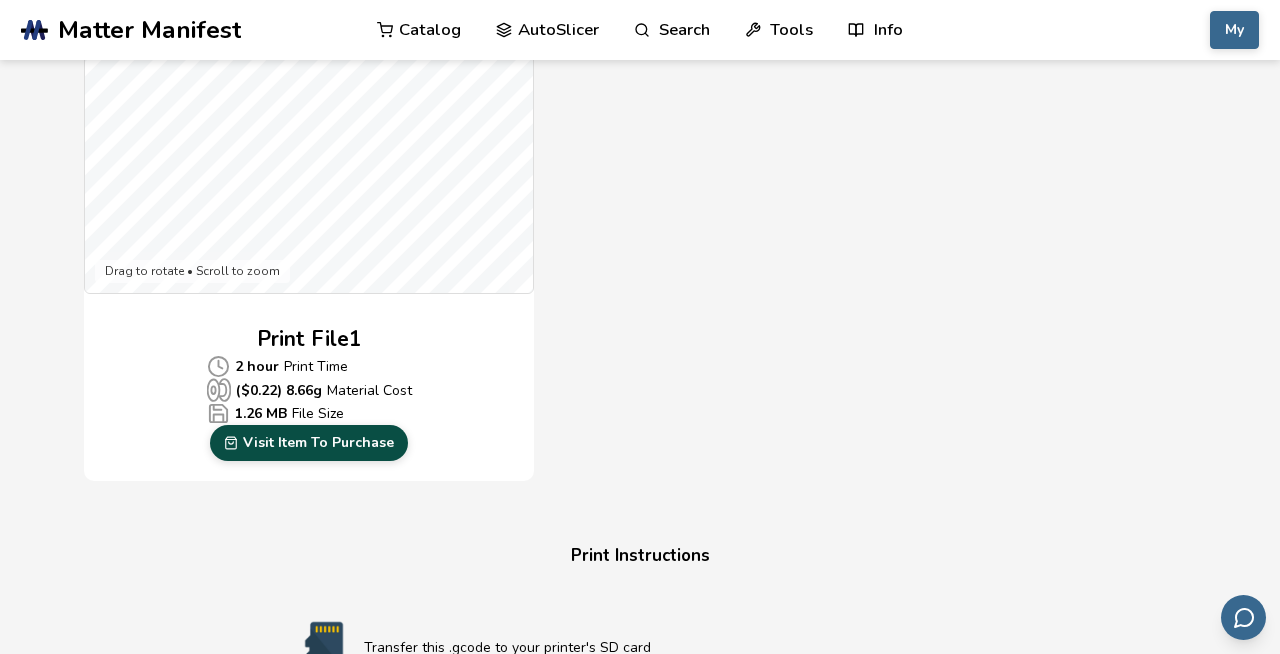 click on "Visit Item To Purchase" at bounding box center [309, 443] 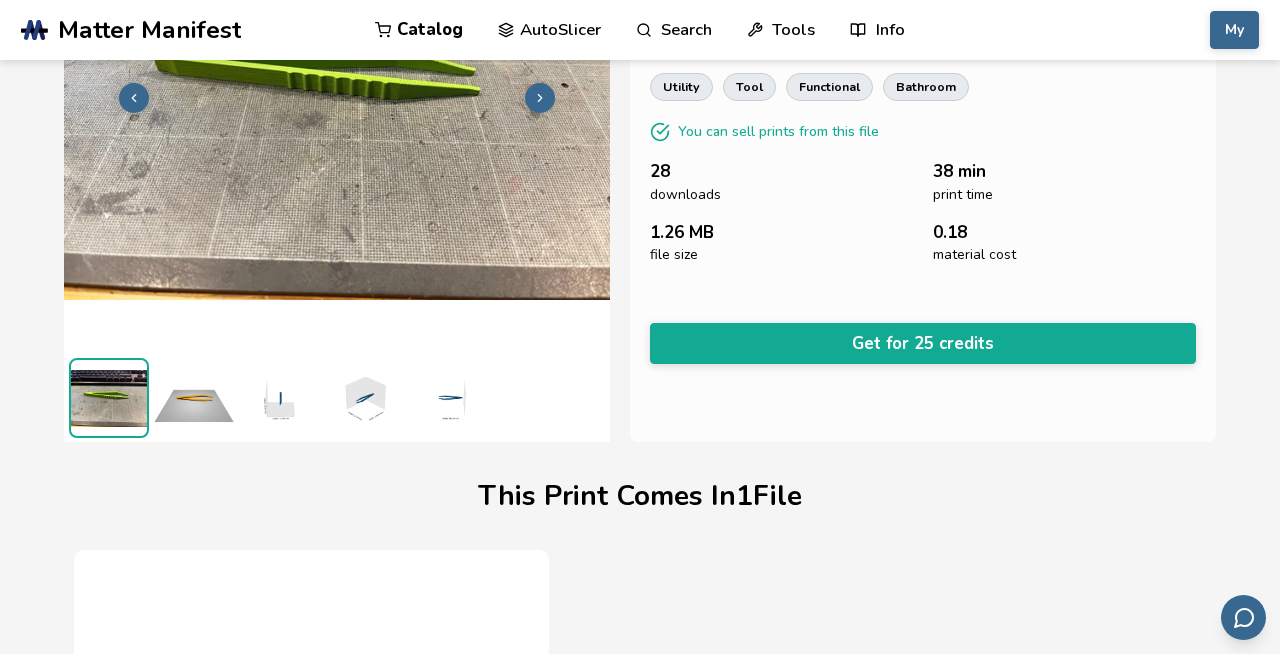 scroll, scrollTop: 177, scrollLeft: 0, axis: vertical 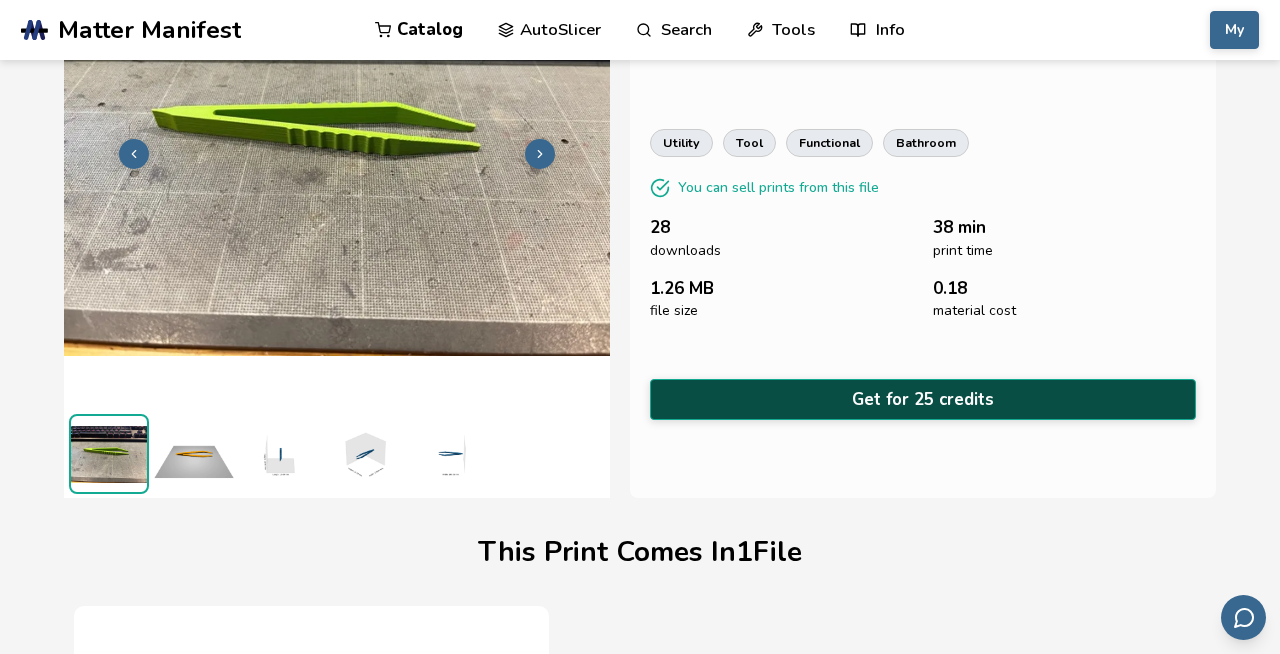click on "Get for 25 credits" at bounding box center (923, 399) 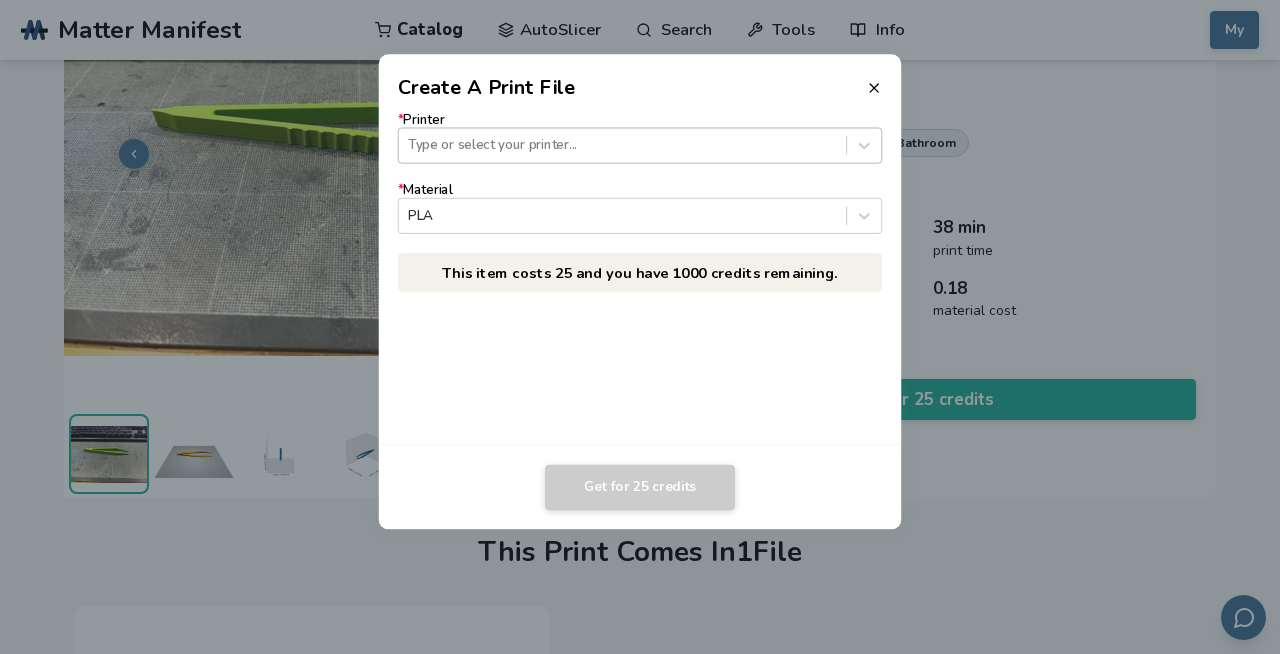 click at bounding box center [622, 145] 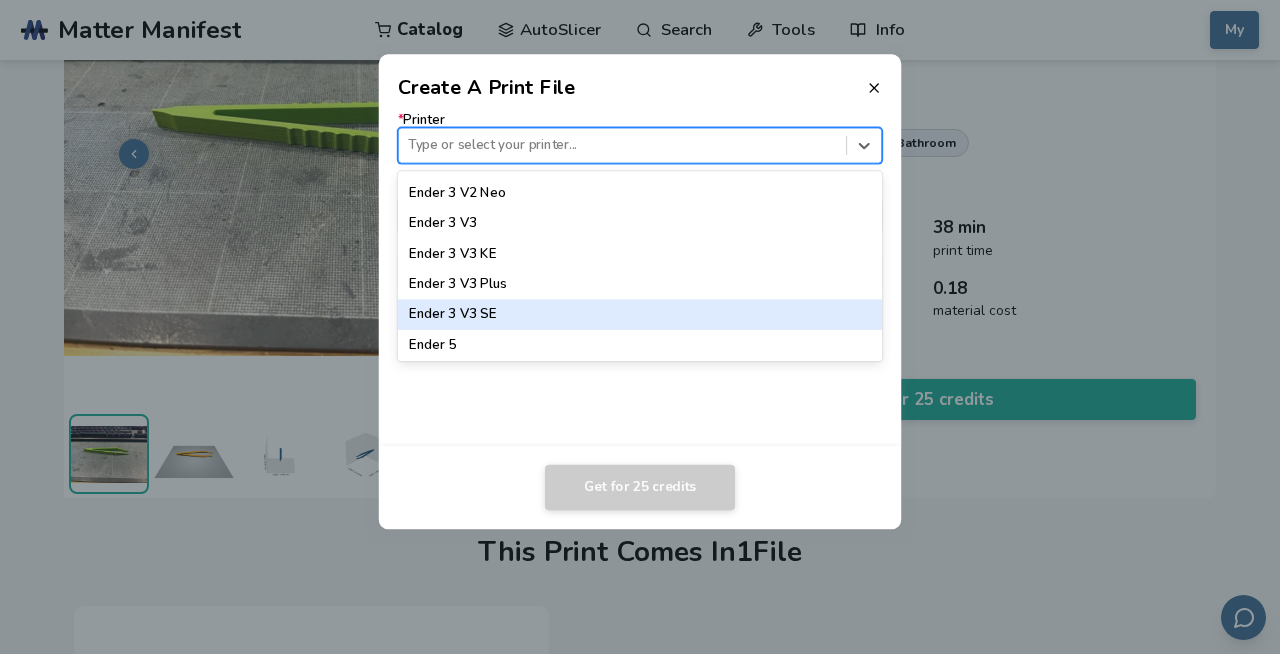 scroll, scrollTop: 1297, scrollLeft: 0, axis: vertical 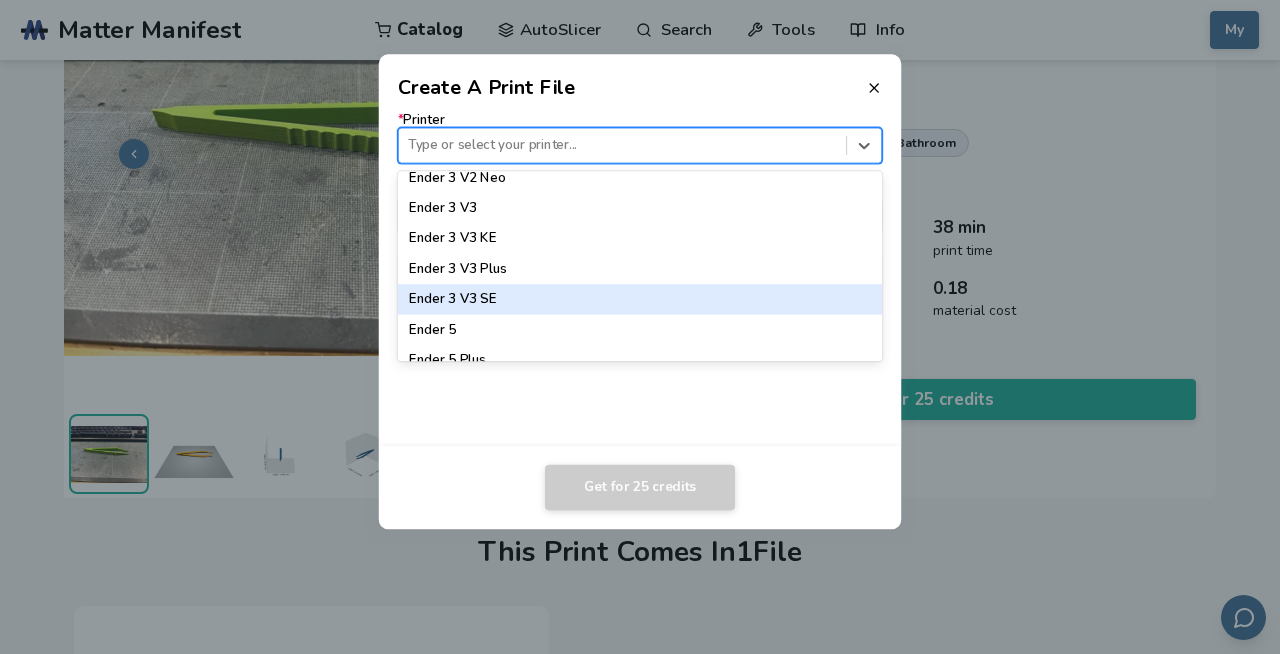 click on "Ender 3 V3 SE" at bounding box center (640, 299) 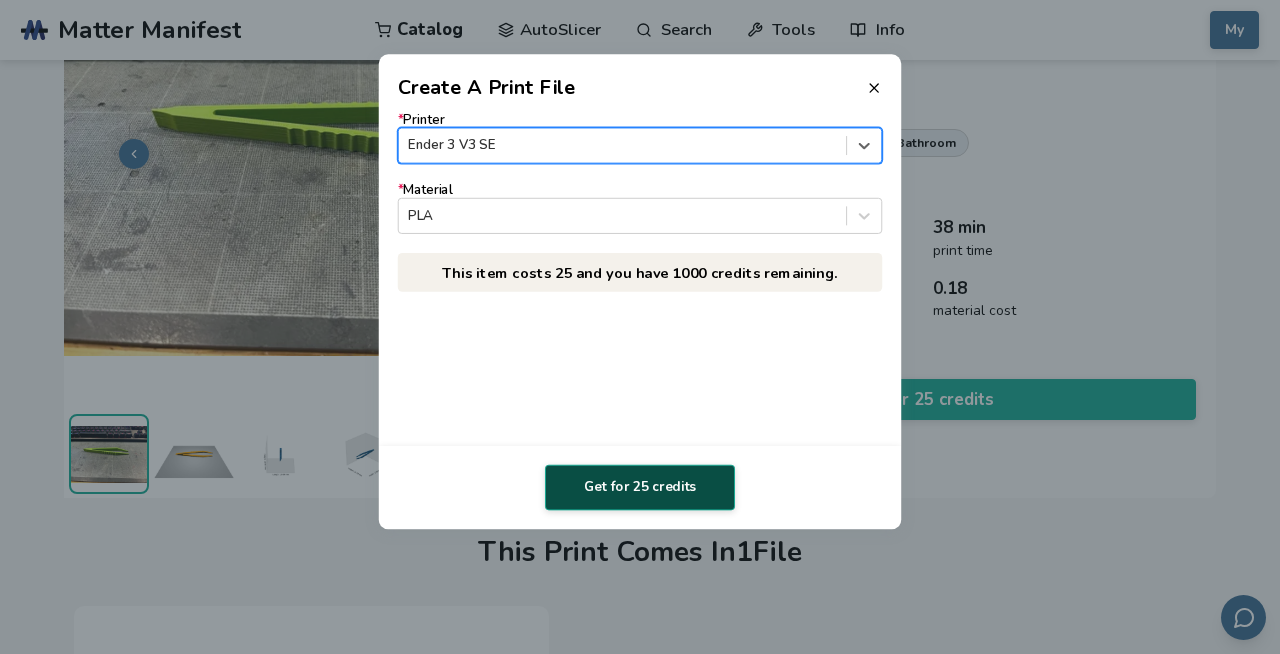 click on "Get for 25 credits" at bounding box center [640, 488] 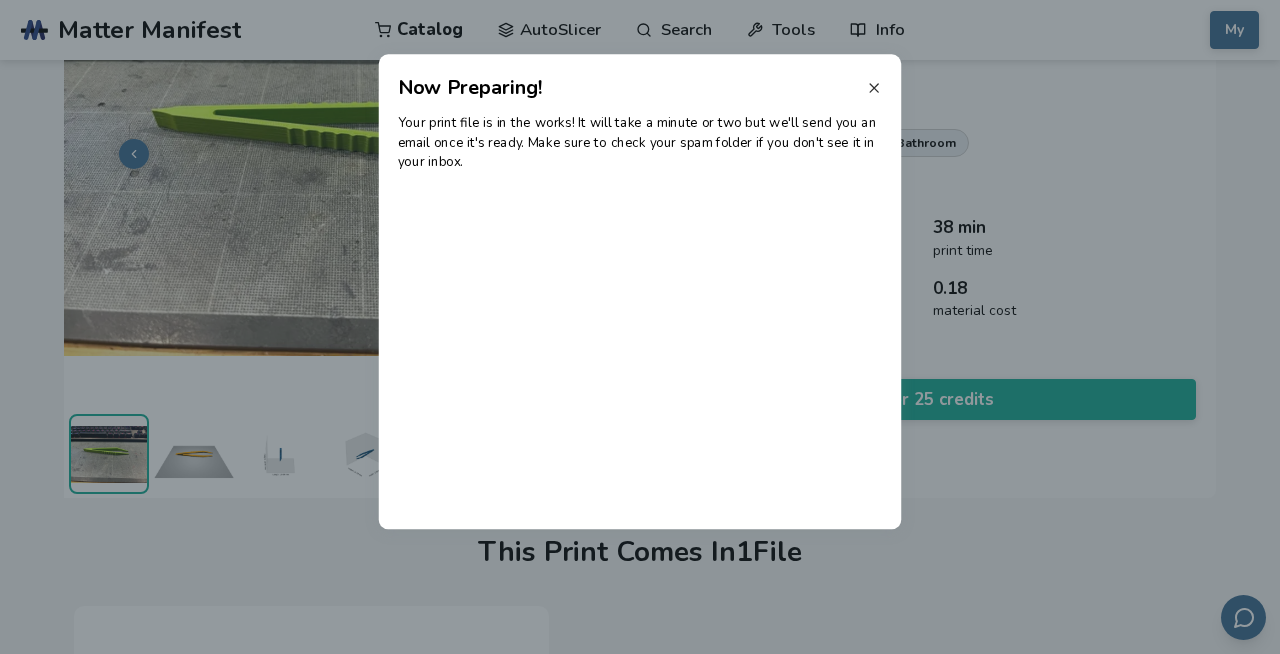 click 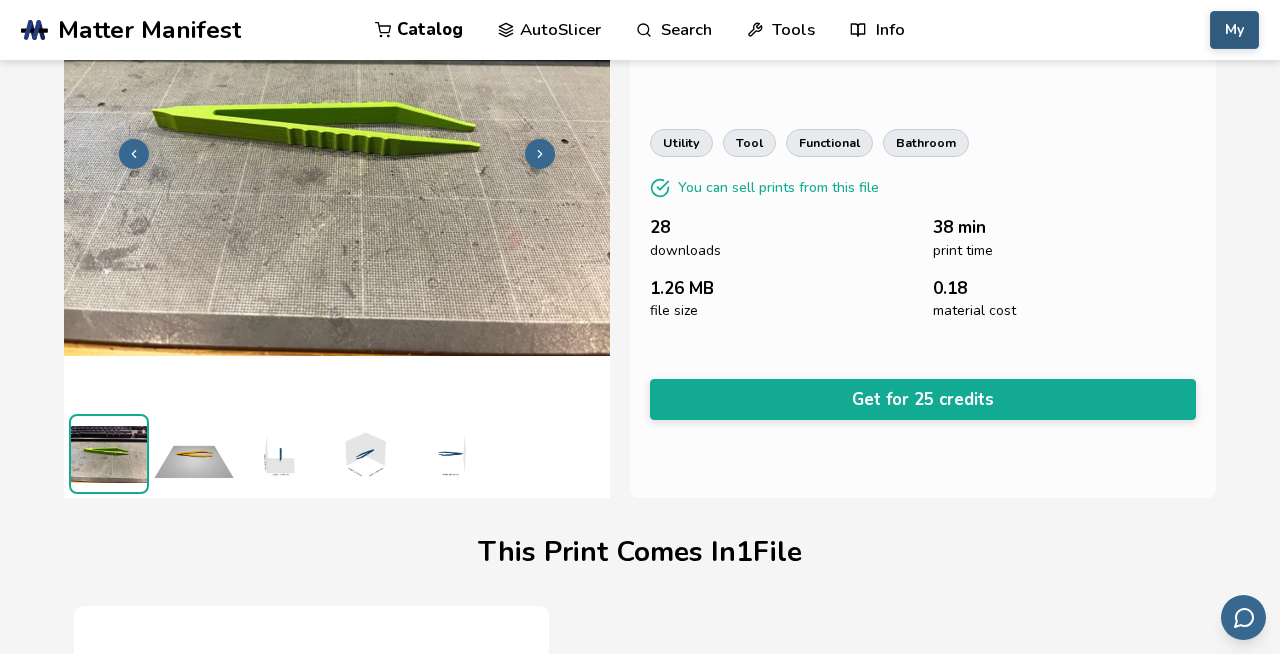 click on "My" at bounding box center (1234, 30) 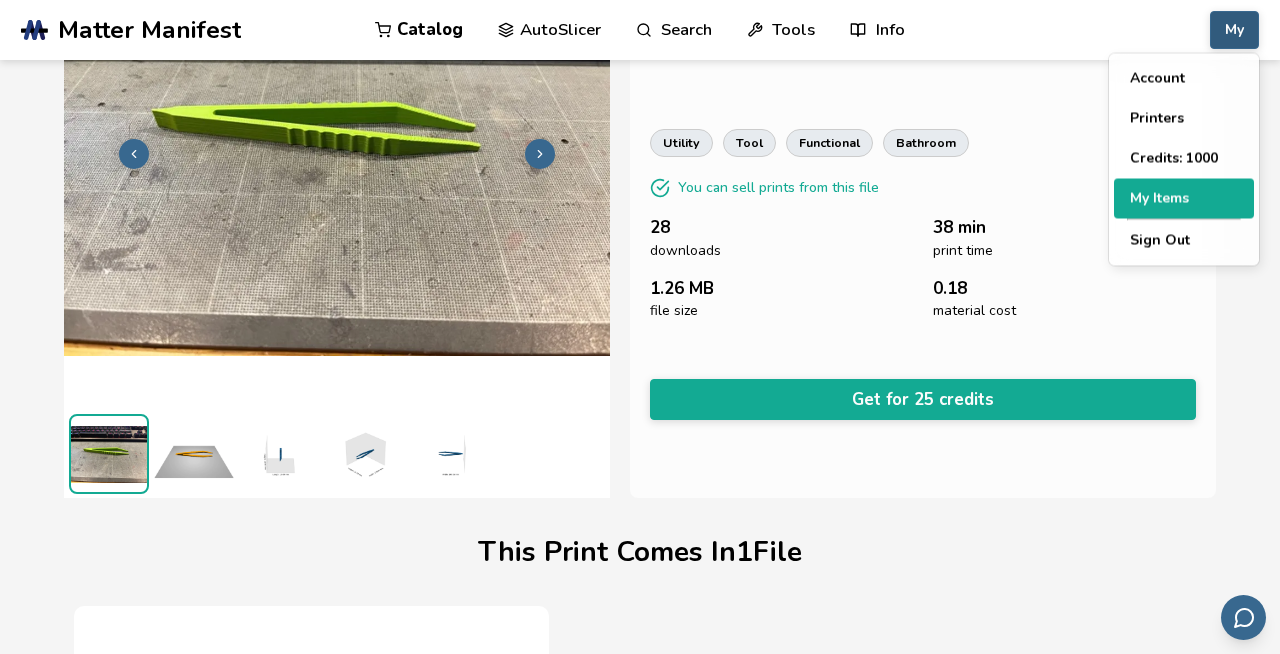 click on "My Items" at bounding box center (1184, 199) 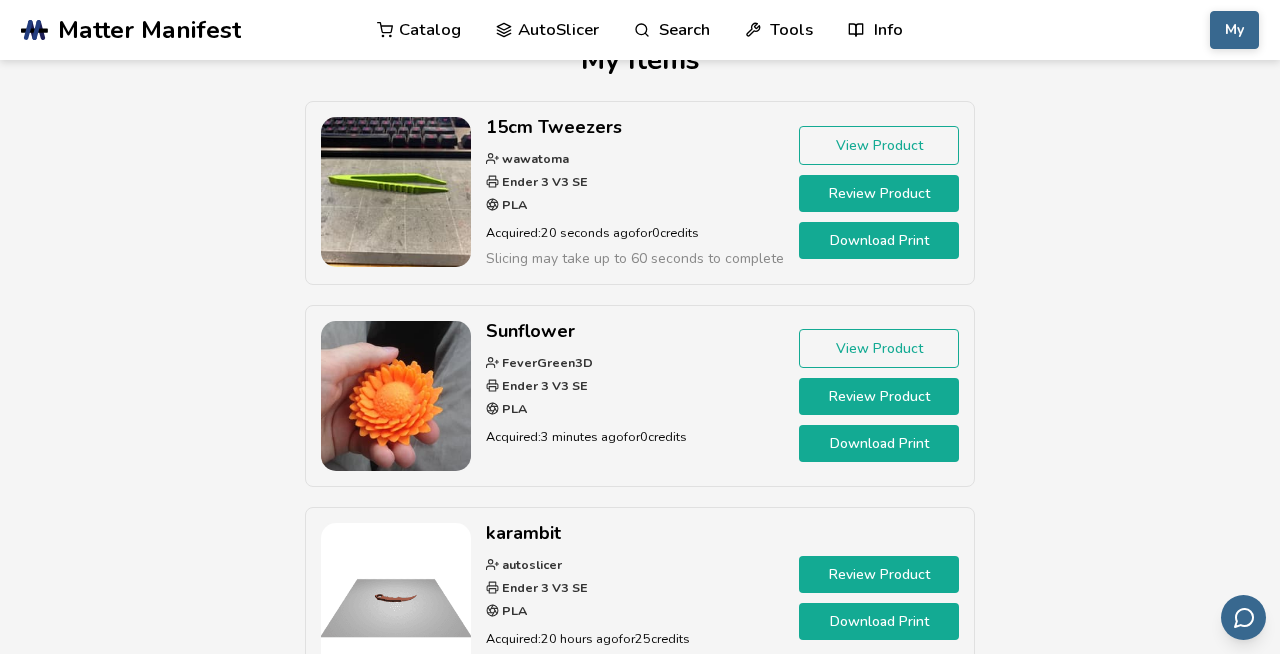 scroll, scrollTop: 54, scrollLeft: 0, axis: vertical 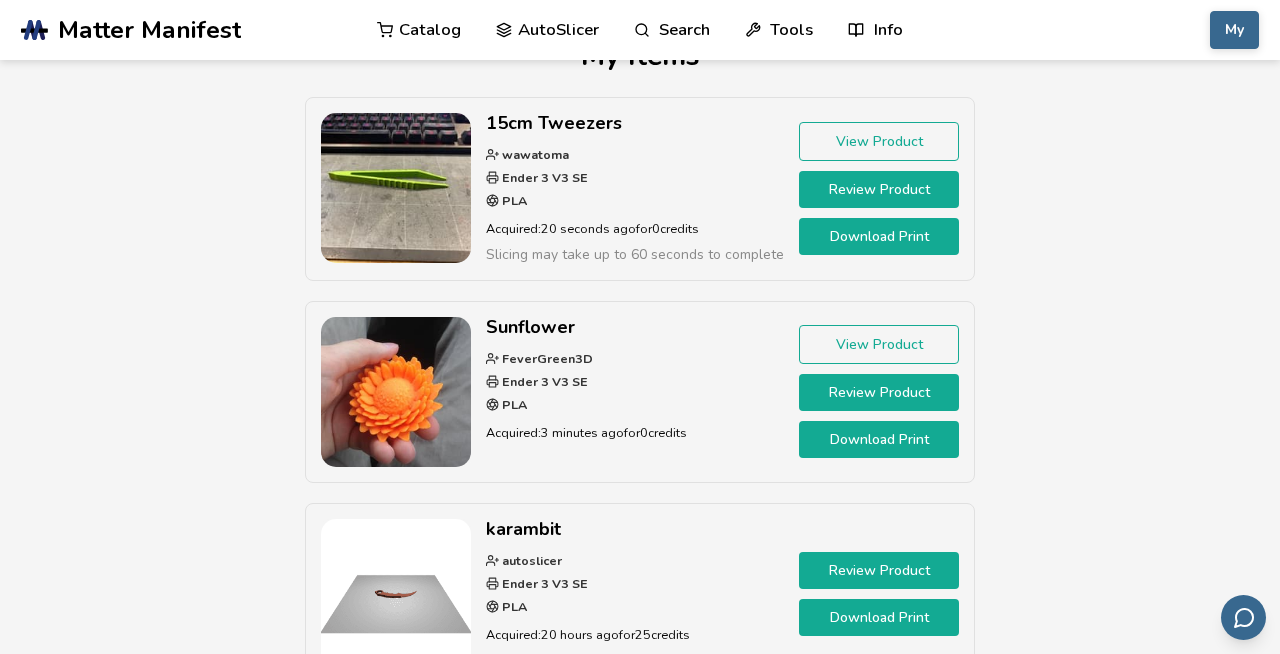 click on "Download Print" at bounding box center [879, 439] 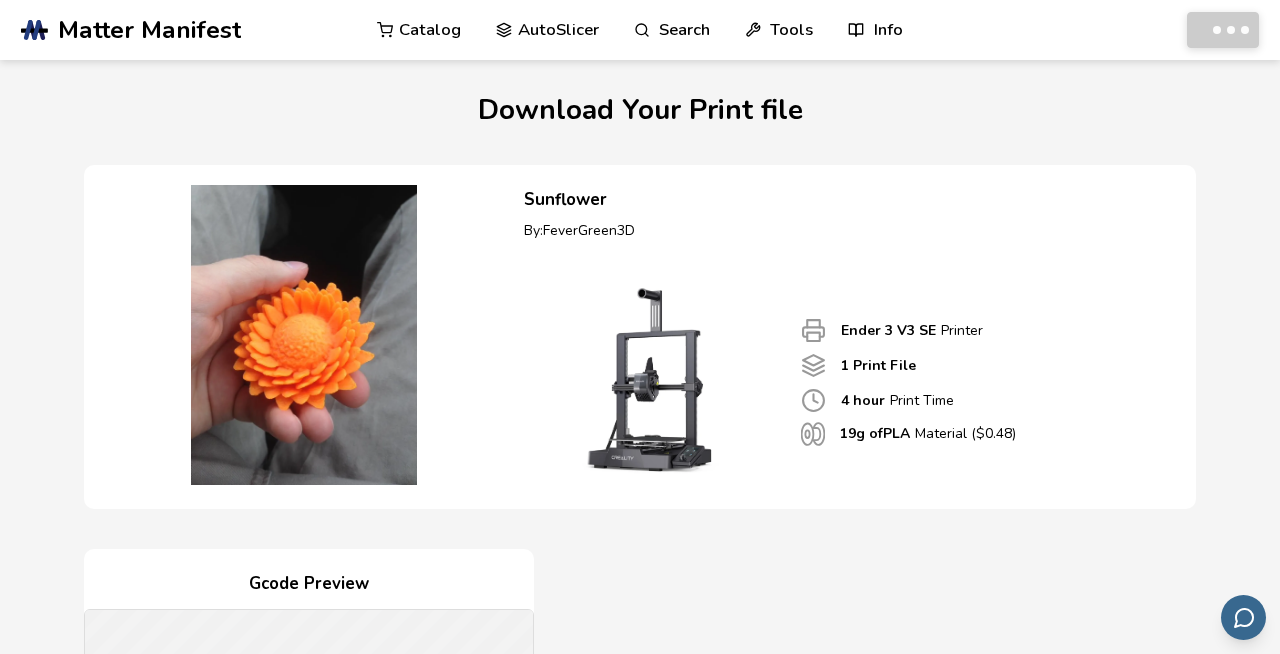 scroll, scrollTop: 0, scrollLeft: 0, axis: both 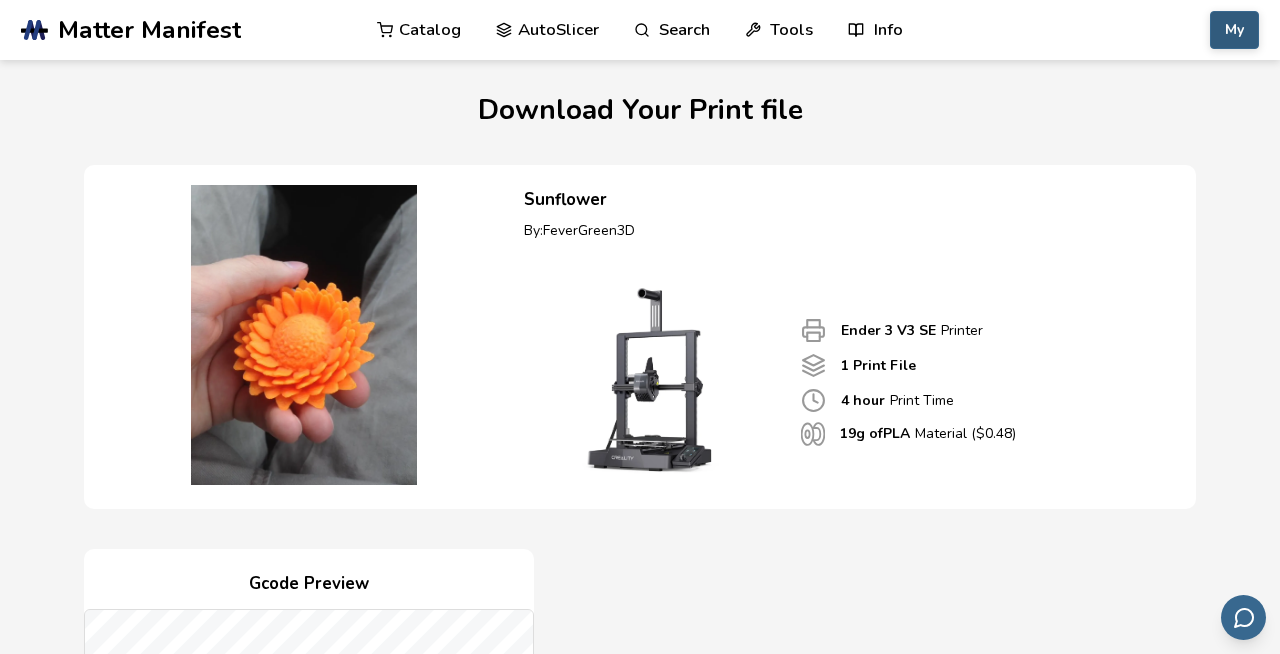click on "My" at bounding box center (1234, 30) 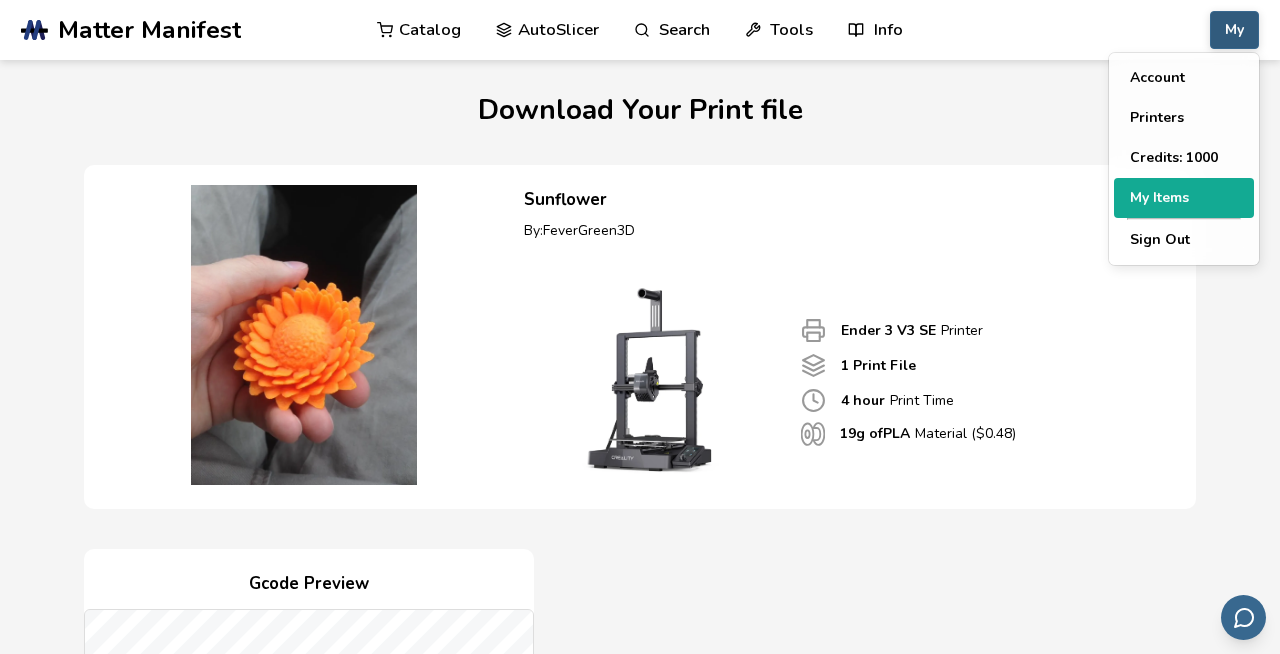 click on "My Items" at bounding box center (1184, 198) 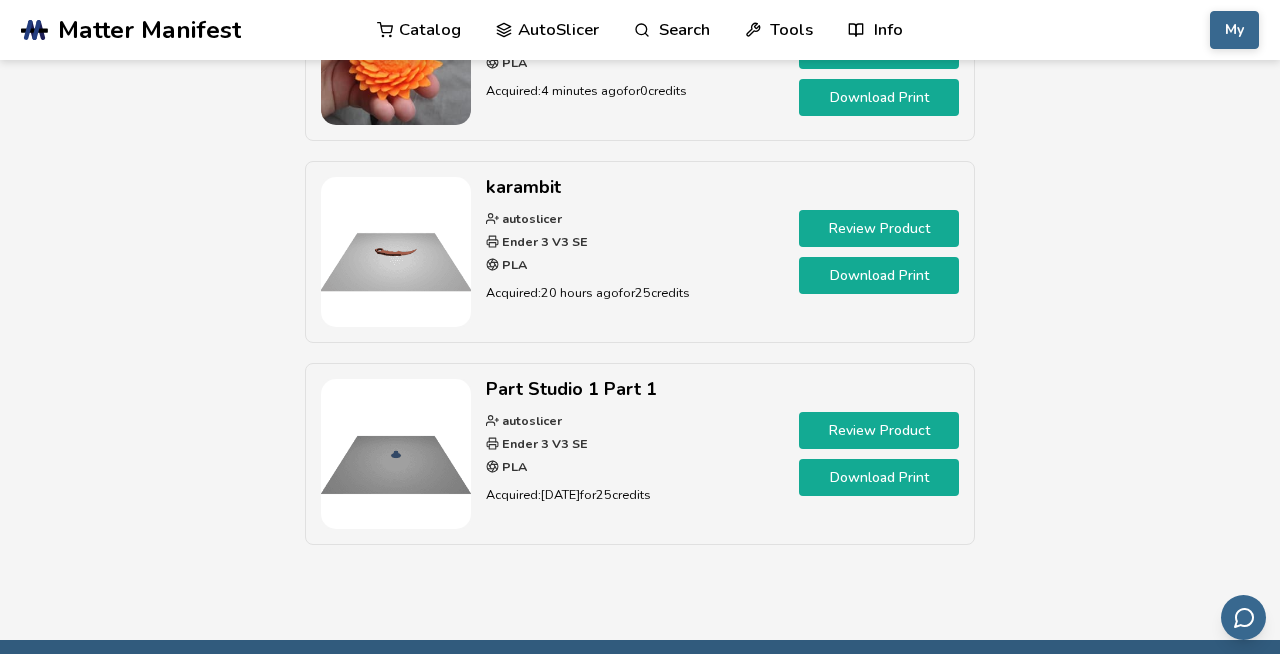 scroll, scrollTop: 397, scrollLeft: 0, axis: vertical 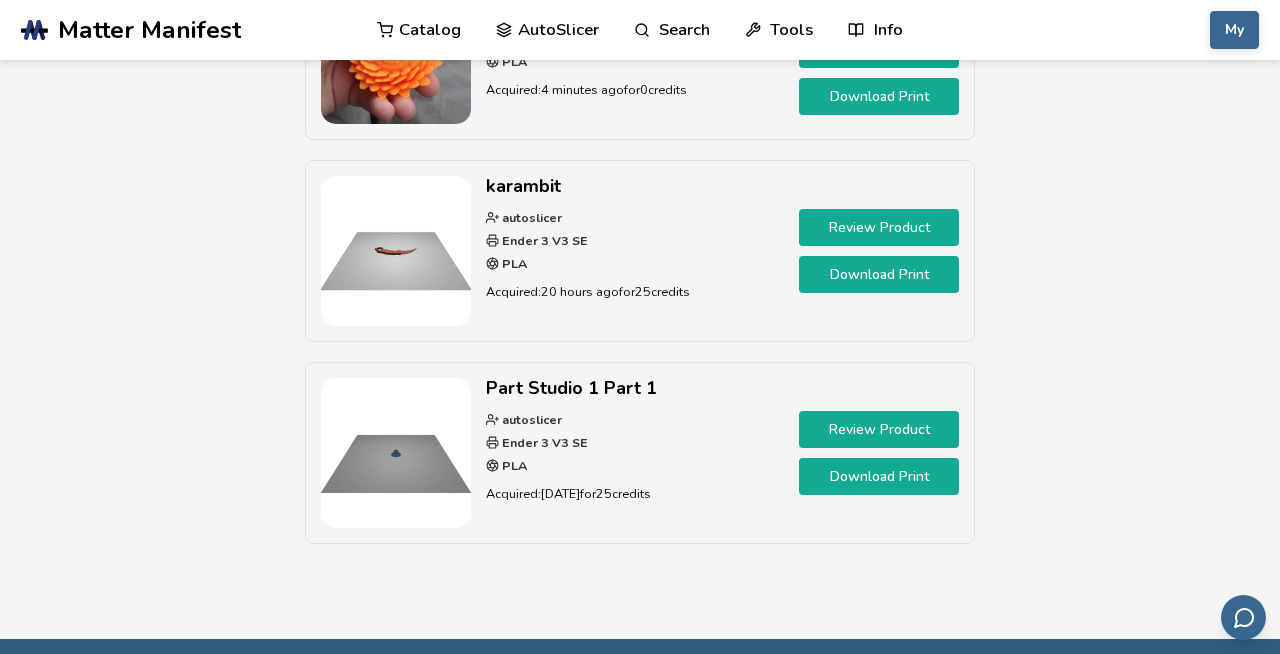 click on "Download Print" at bounding box center [879, 274] 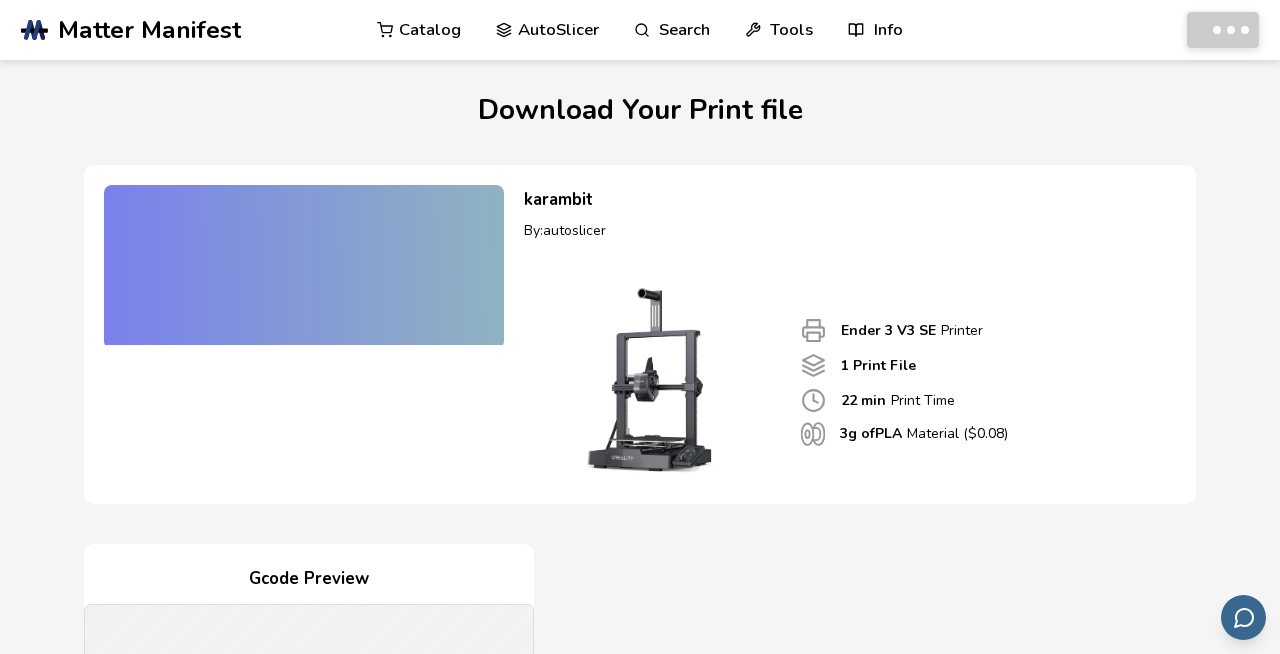 scroll, scrollTop: 0, scrollLeft: 0, axis: both 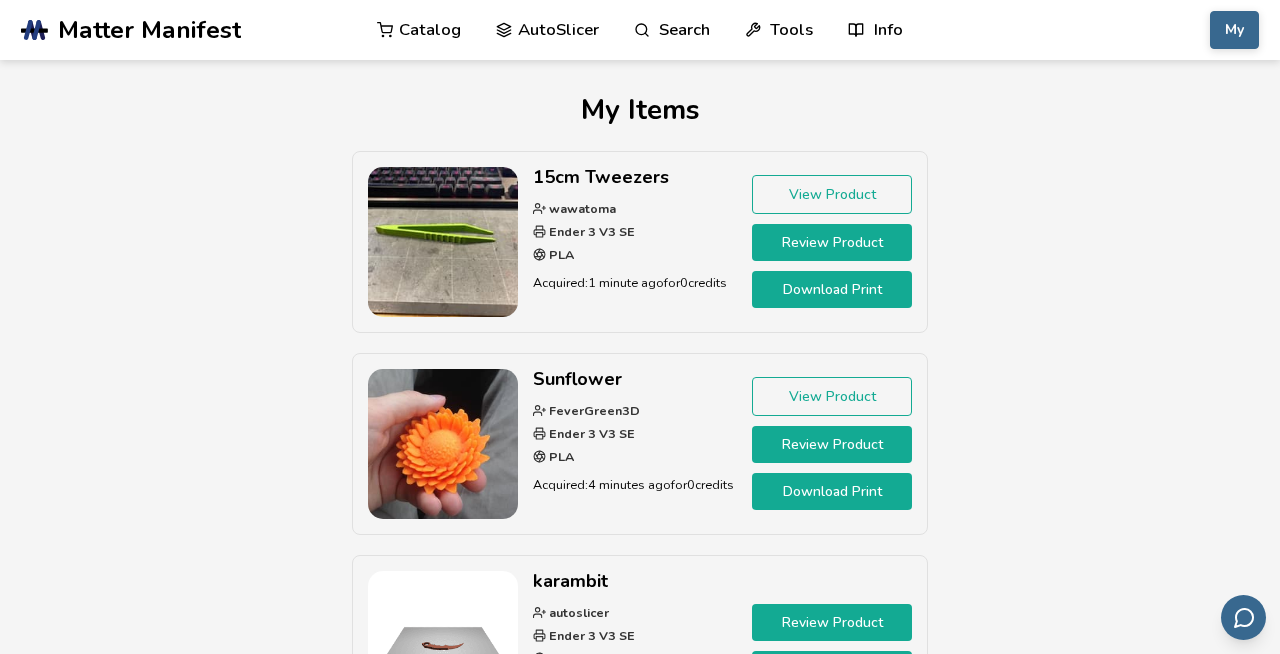 click on "Download Print" at bounding box center (832, 289) 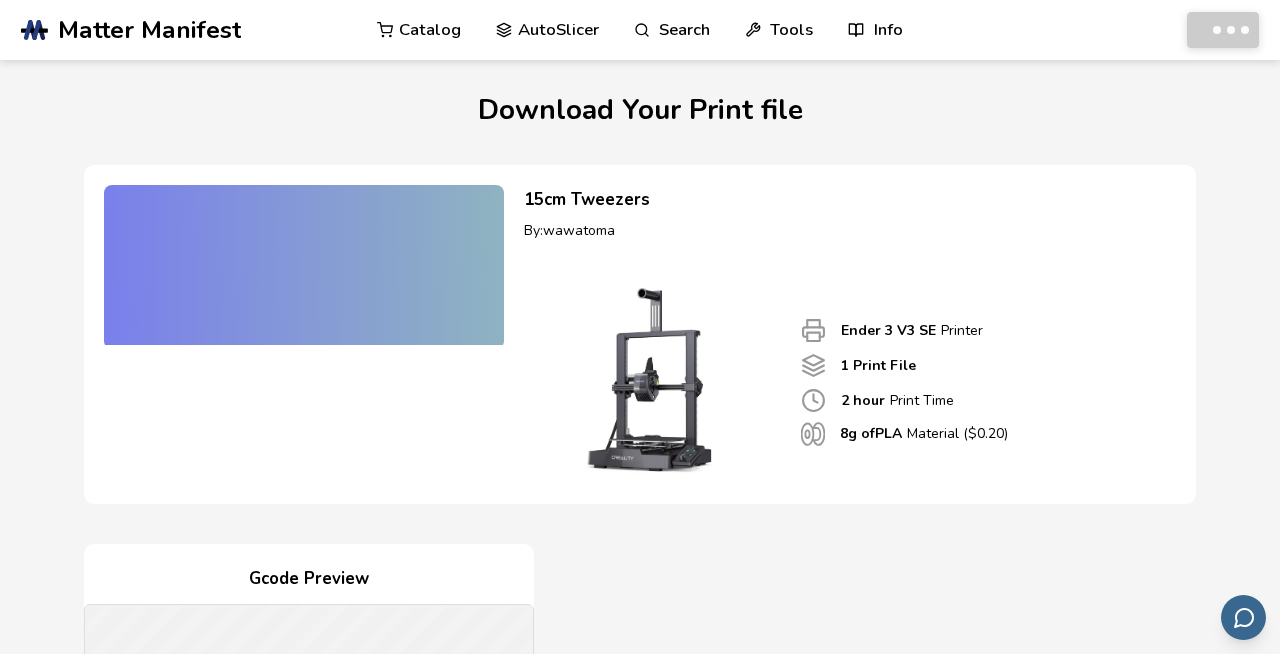 scroll, scrollTop: 0, scrollLeft: 0, axis: both 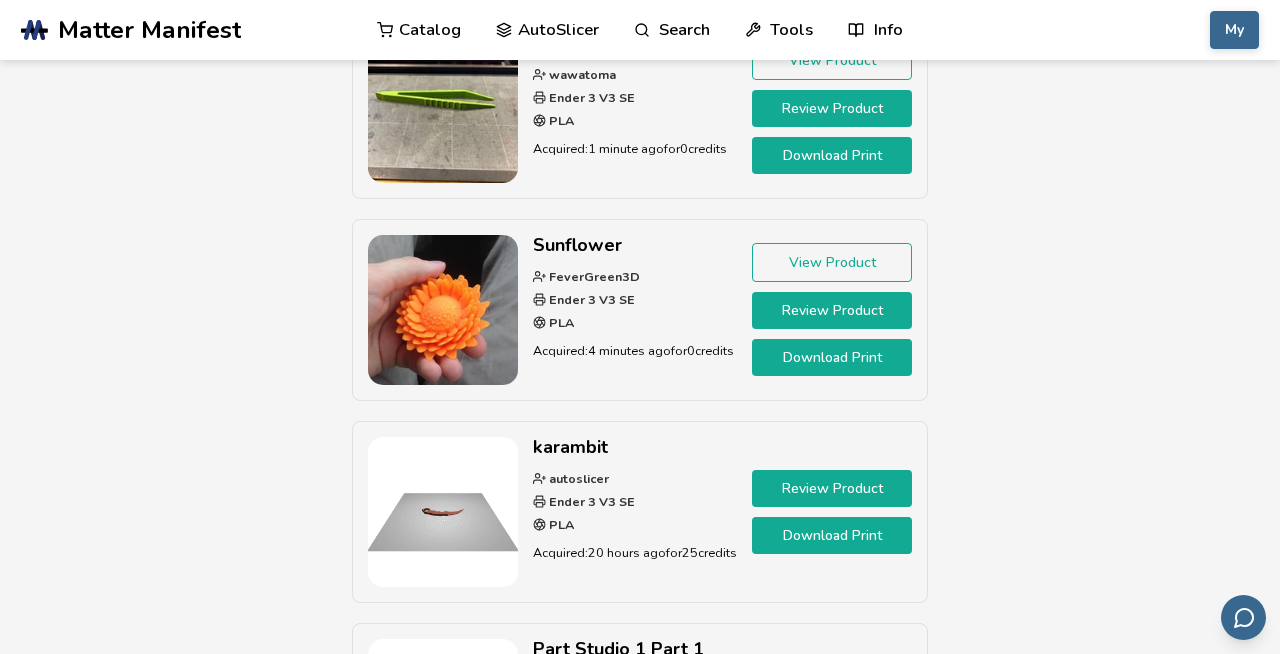 click on "View Product" at bounding box center (832, 262) 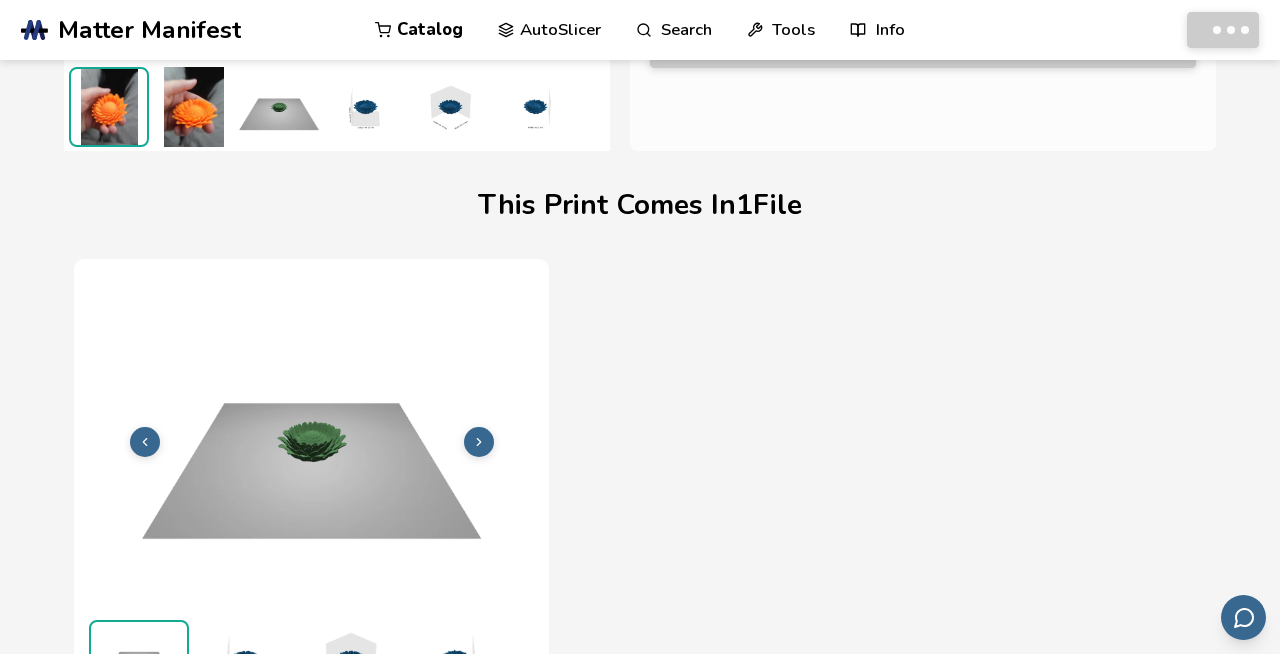 scroll, scrollTop: 524, scrollLeft: 0, axis: vertical 